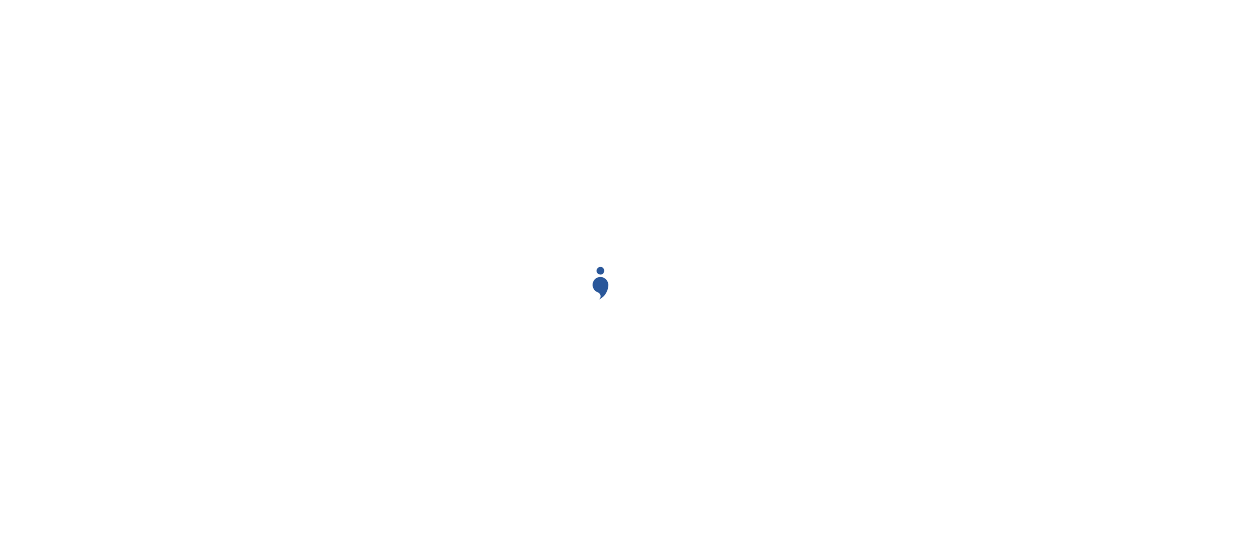 scroll, scrollTop: 0, scrollLeft: 0, axis: both 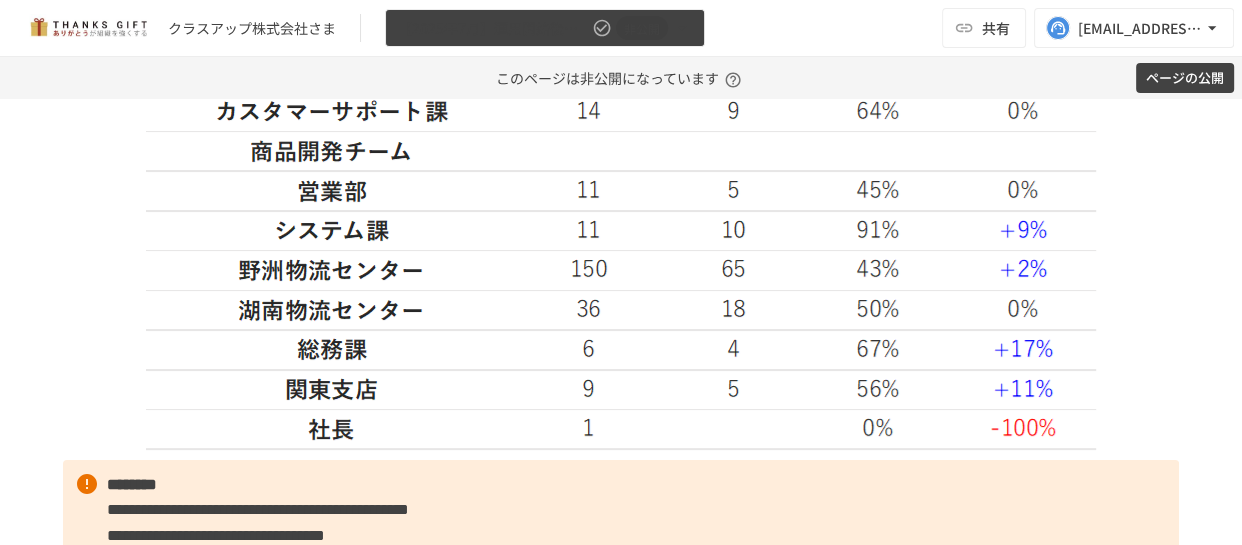 click on "【2025年7月】運用開始後振り返りミーティング 非公開" at bounding box center (545, 28) 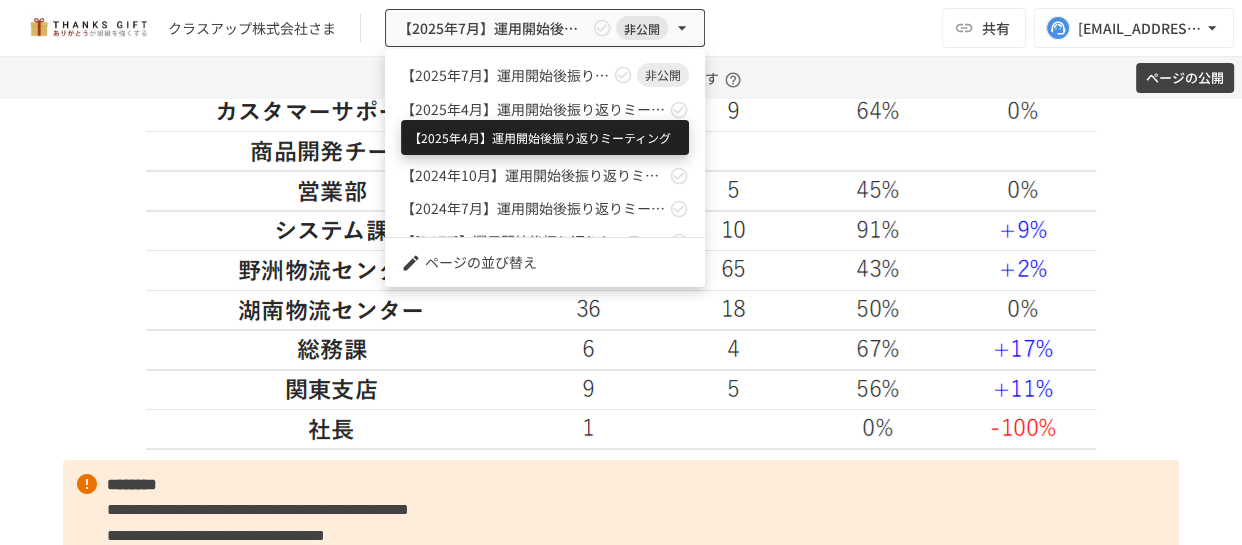 click on "【2025年4月】運用開始後振り返りミーティング" at bounding box center [533, 109] 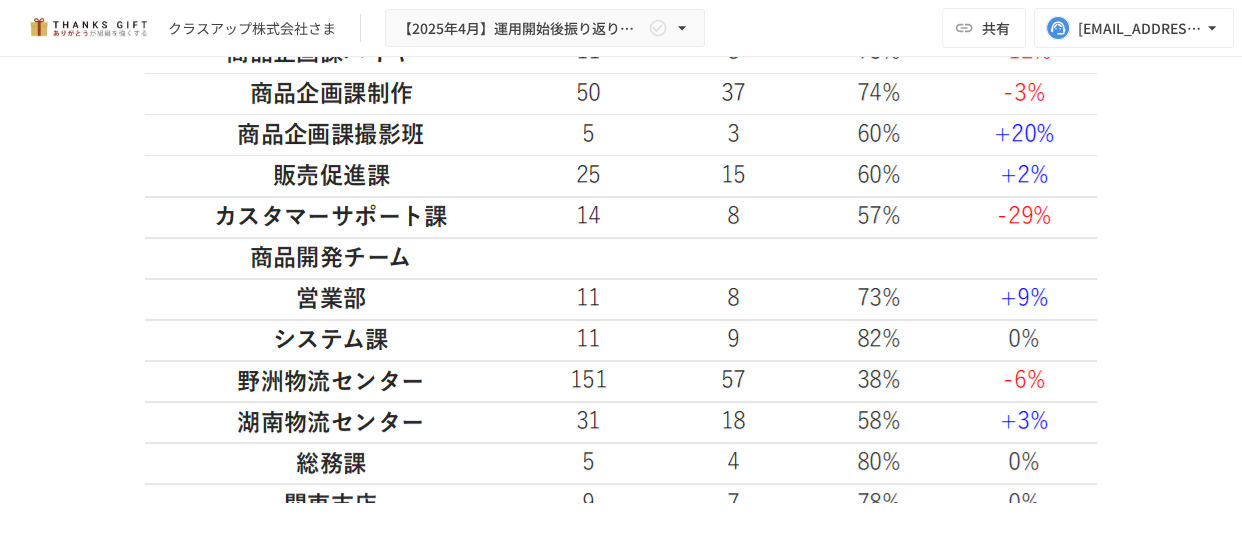 scroll, scrollTop: 5615, scrollLeft: 0, axis: vertical 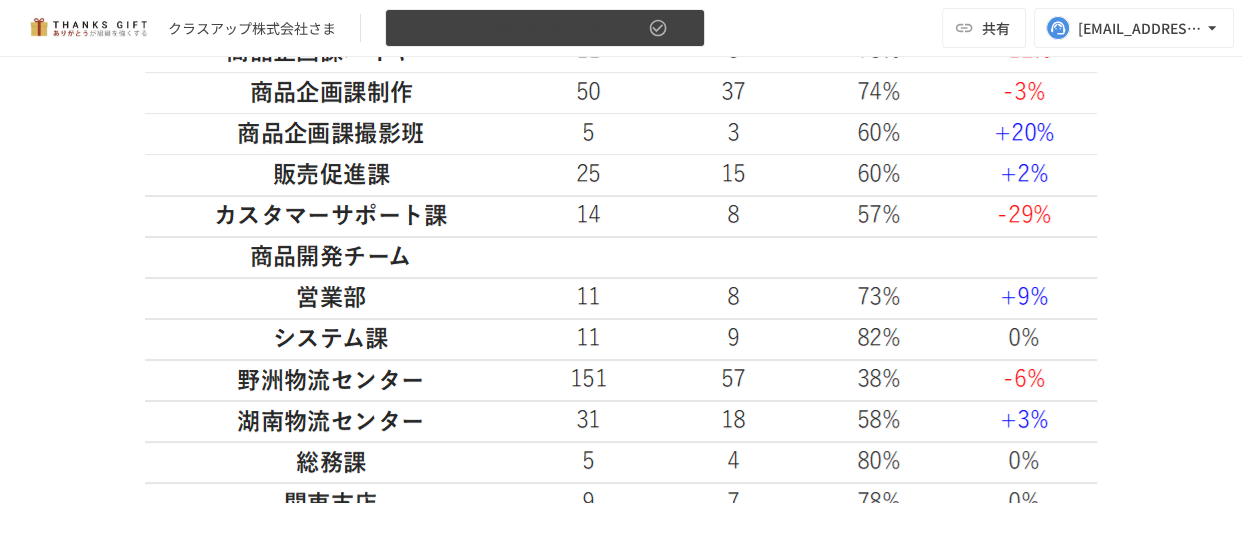 click on "【2025年4月】運用開始後振り返りミーティング" at bounding box center (545, 28) 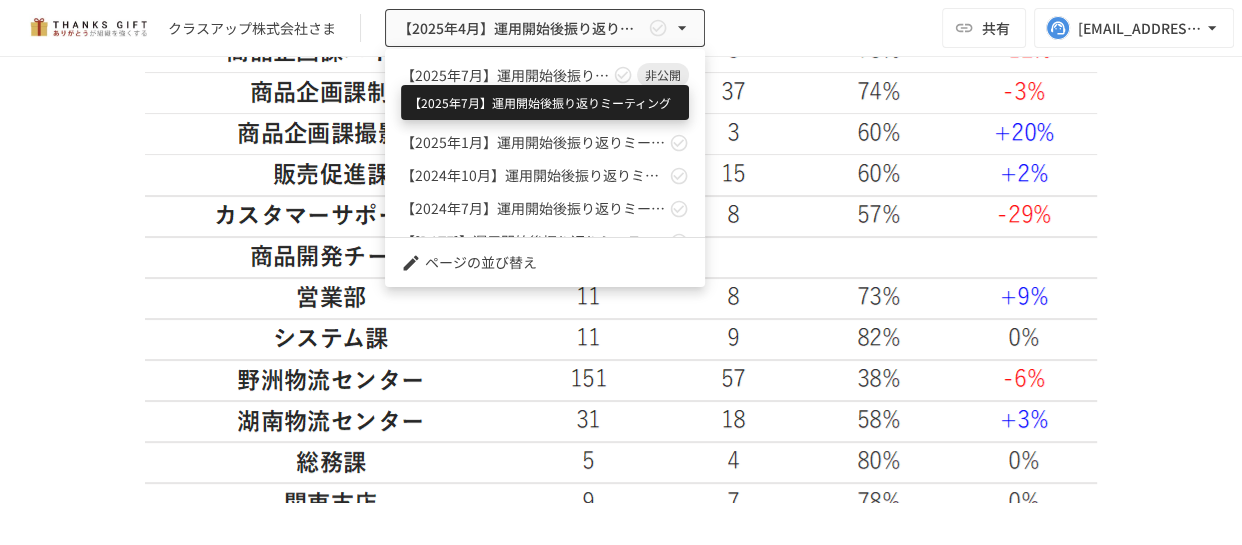 click on "【2025年7月】運用開始後振り返りミーティング" at bounding box center [505, 75] 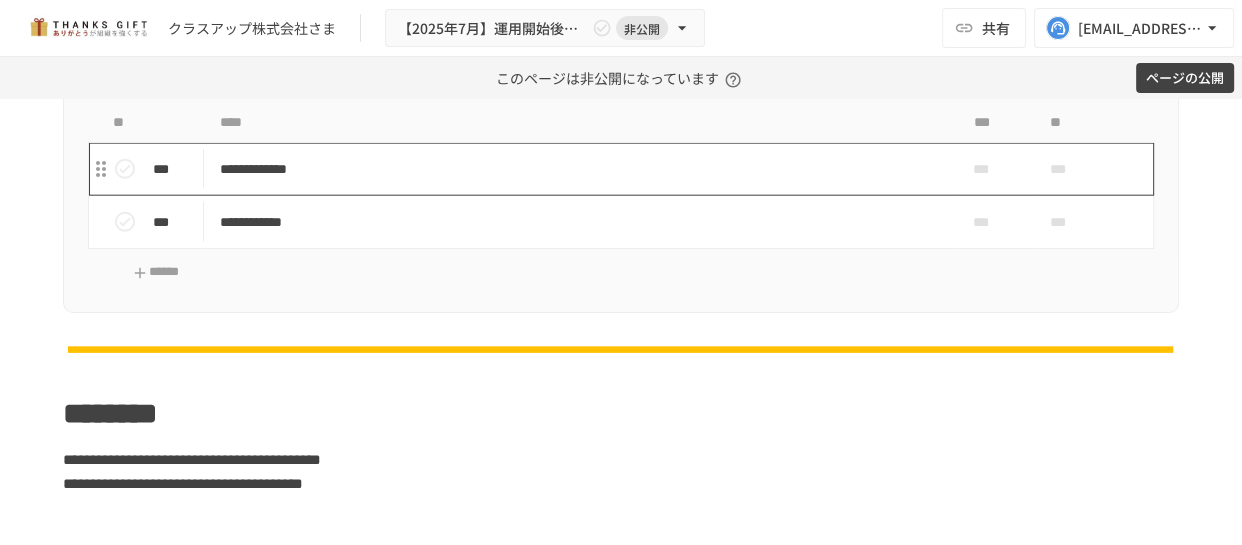 scroll, scrollTop: 4464, scrollLeft: 0, axis: vertical 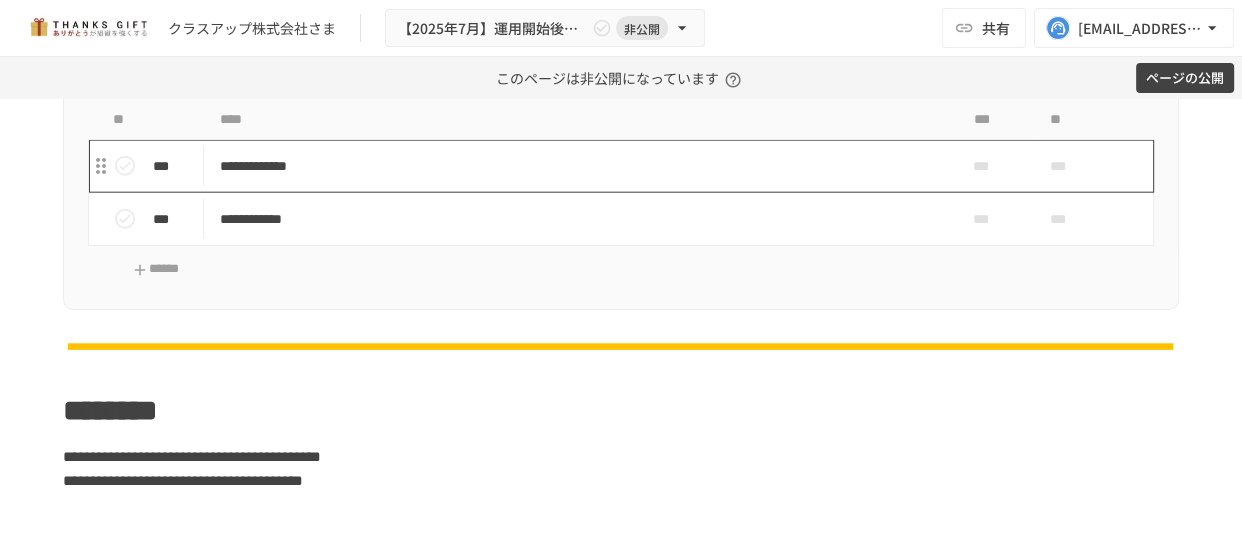 click on "**********" at bounding box center (579, 166) 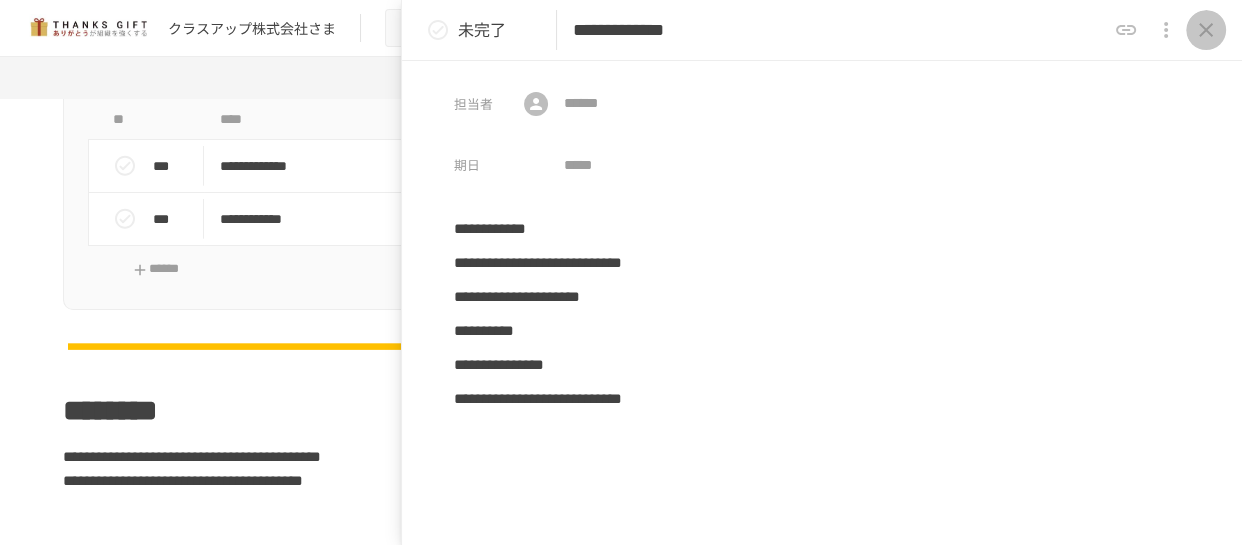 click at bounding box center [1206, 30] 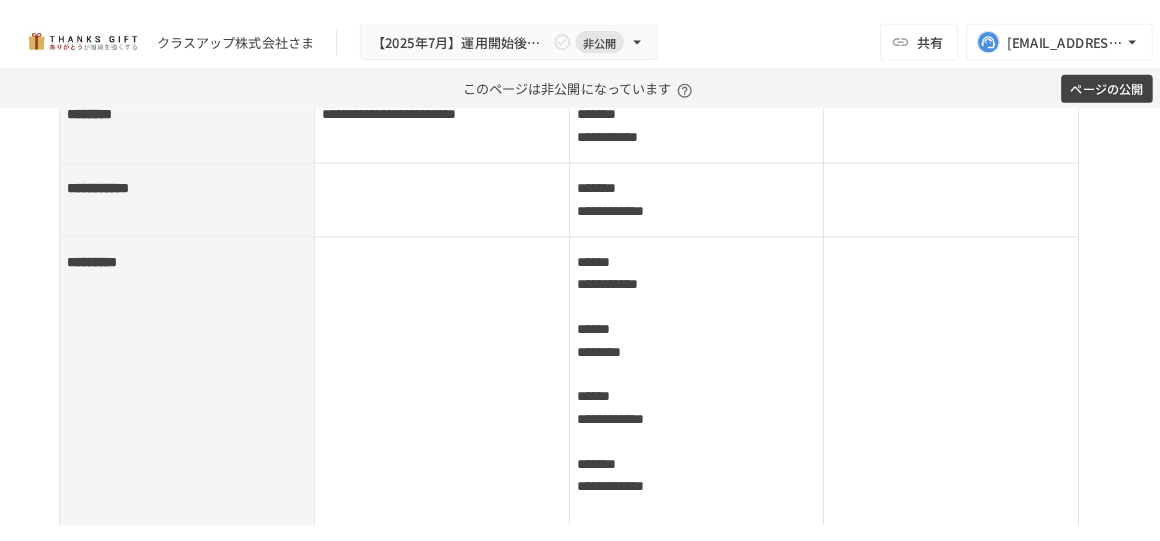 scroll, scrollTop: 1850, scrollLeft: 0, axis: vertical 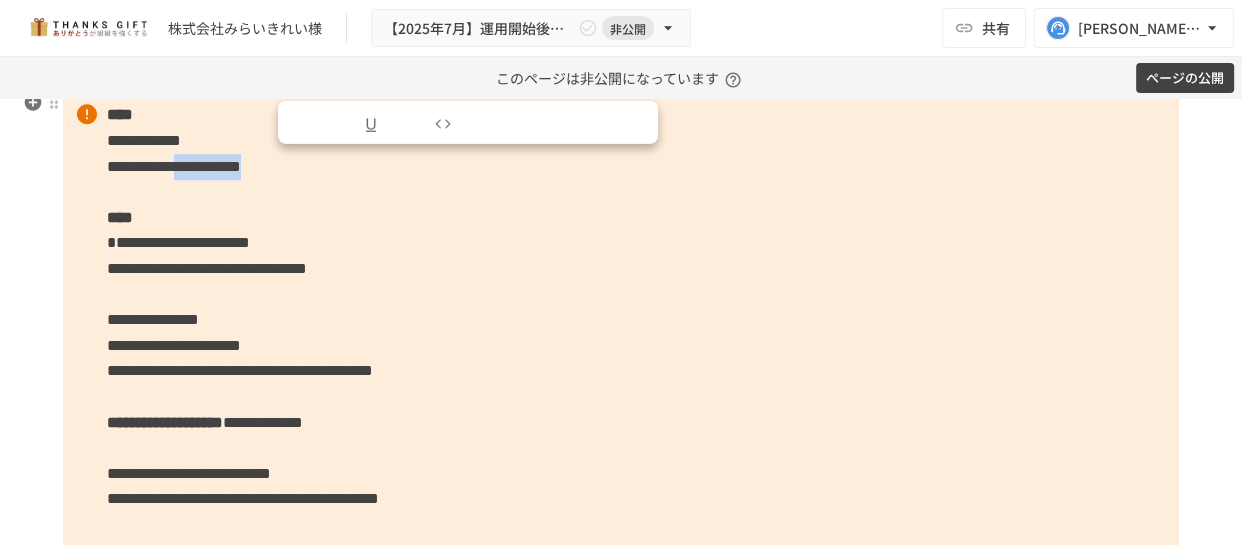 drag, startPoint x: 275, startPoint y: 170, endPoint x: 457, endPoint y: 170, distance: 182 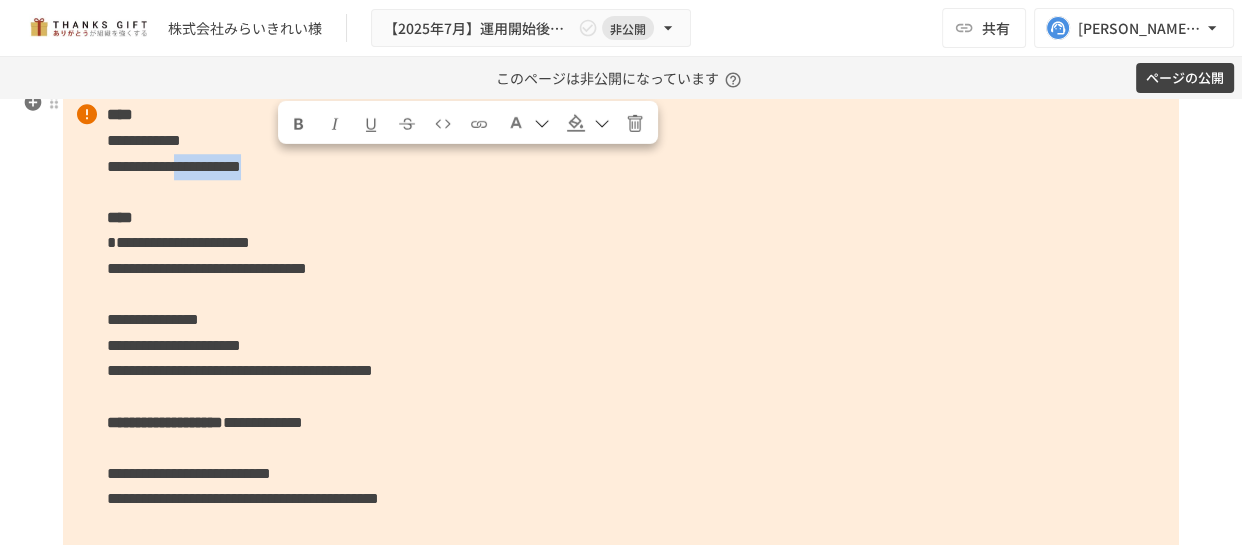 click on "**********" at bounding box center (621, 396) 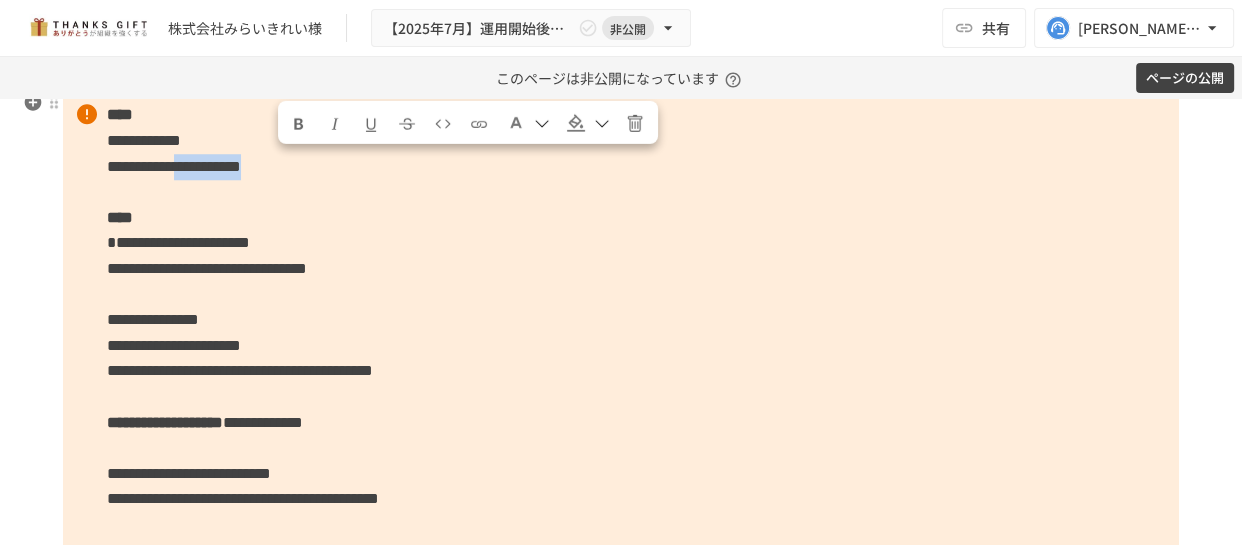 click on "**********" at bounding box center (621, 396) 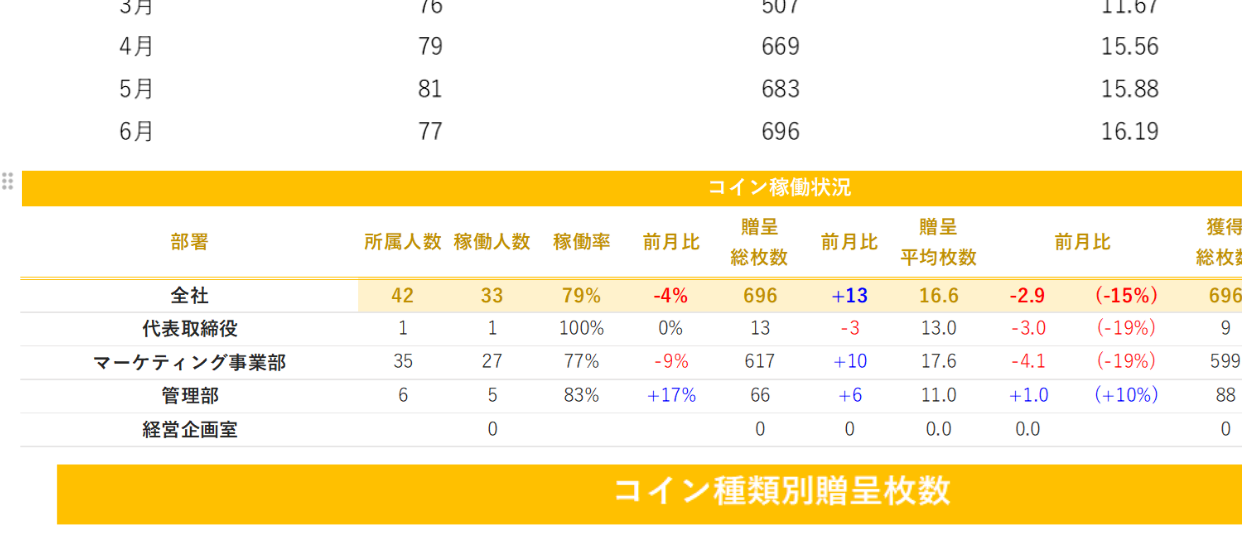 scroll, scrollTop: 3840, scrollLeft: 0, axis: vertical 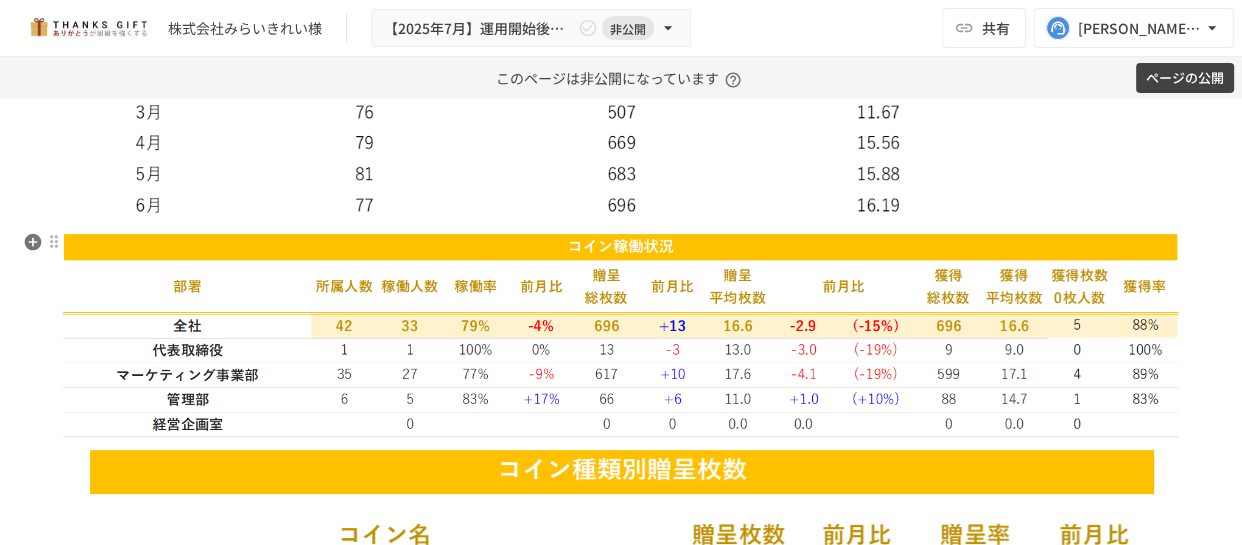 drag, startPoint x: 1015, startPoint y: 421, endPoint x: 749, endPoint y: 268, distance: 306.86316 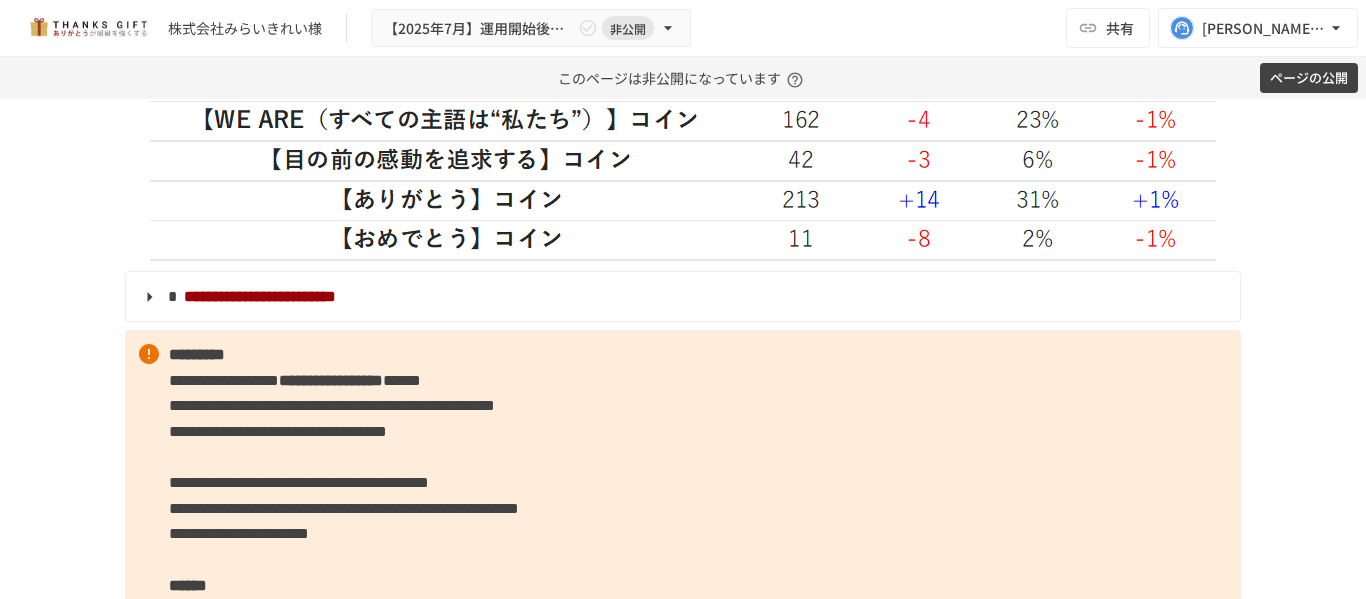 scroll, scrollTop: 4534, scrollLeft: 0, axis: vertical 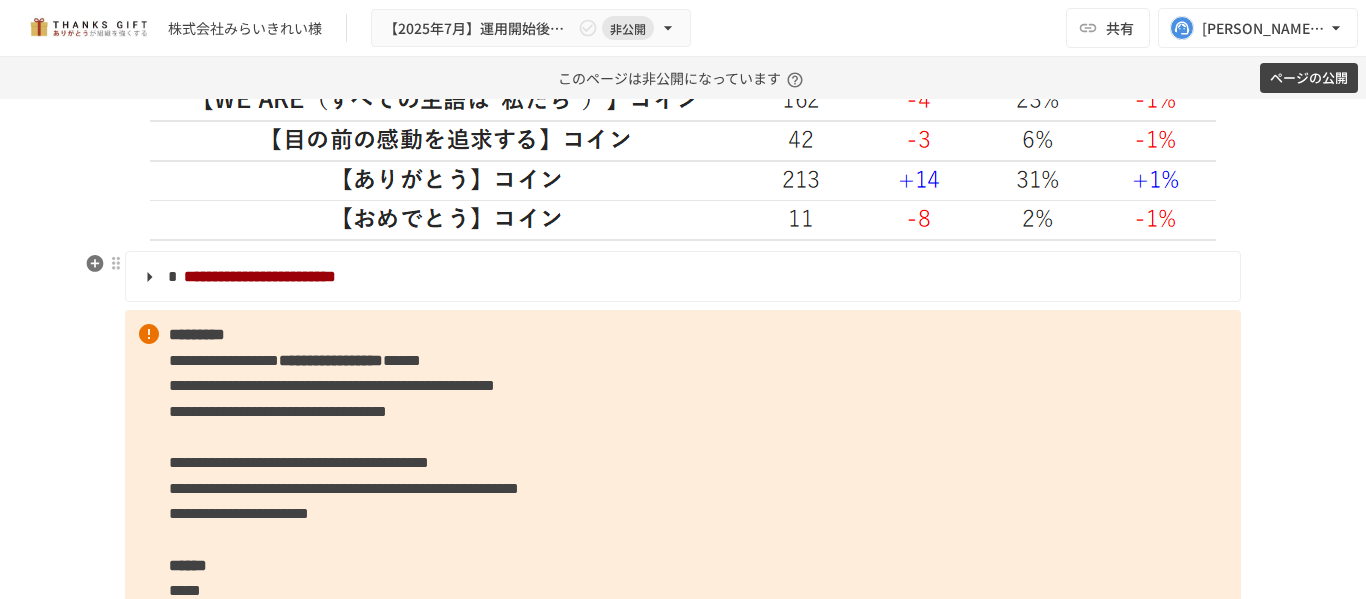click on "**********" at bounding box center [681, 277] 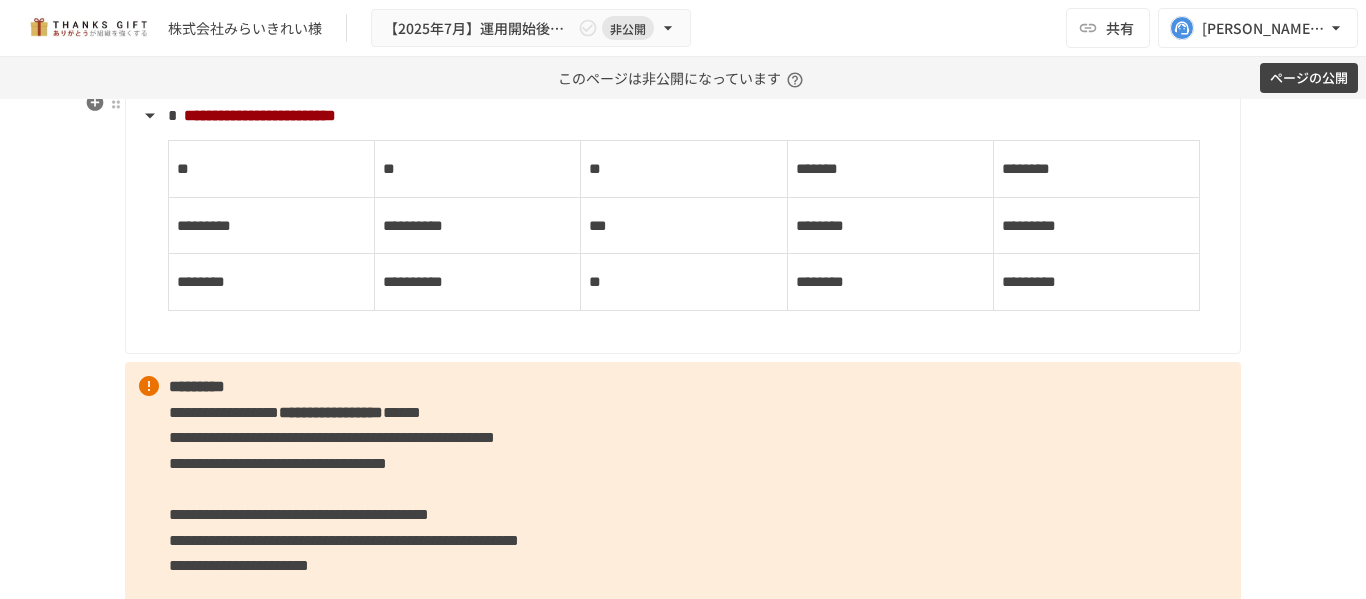 scroll, scrollTop: 4694, scrollLeft: 0, axis: vertical 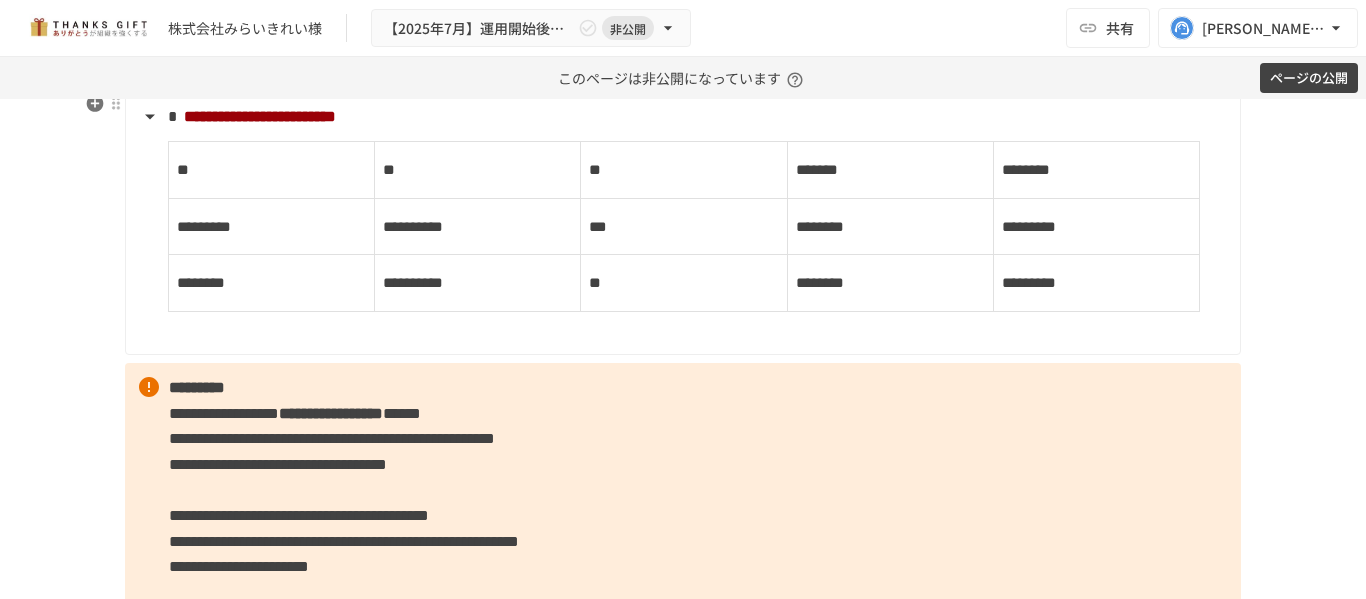 click on "**********" at bounding box center (260, 116) 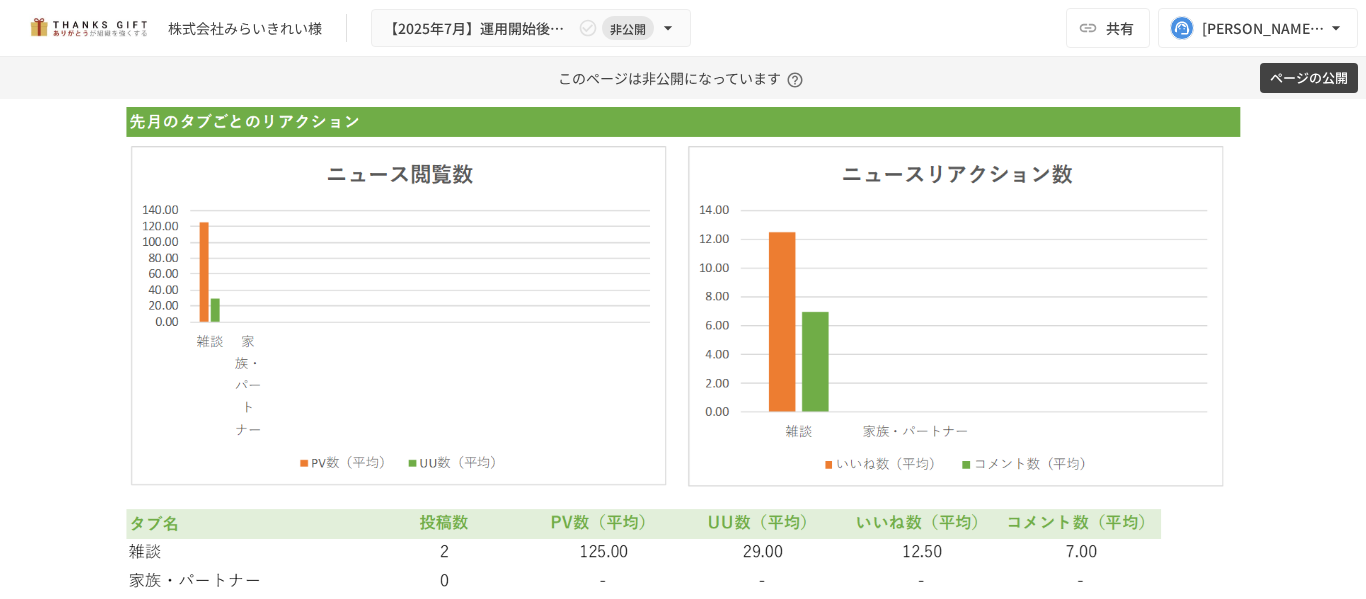 scroll, scrollTop: 5726, scrollLeft: 0, axis: vertical 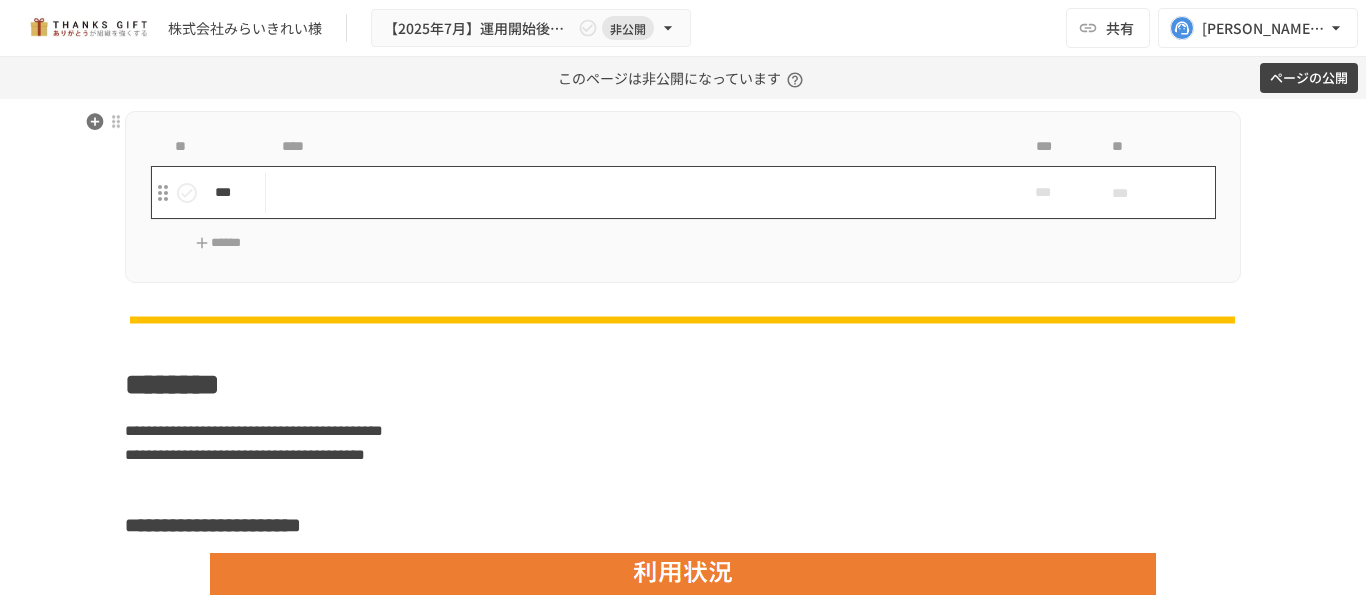 click at bounding box center [641, 192] 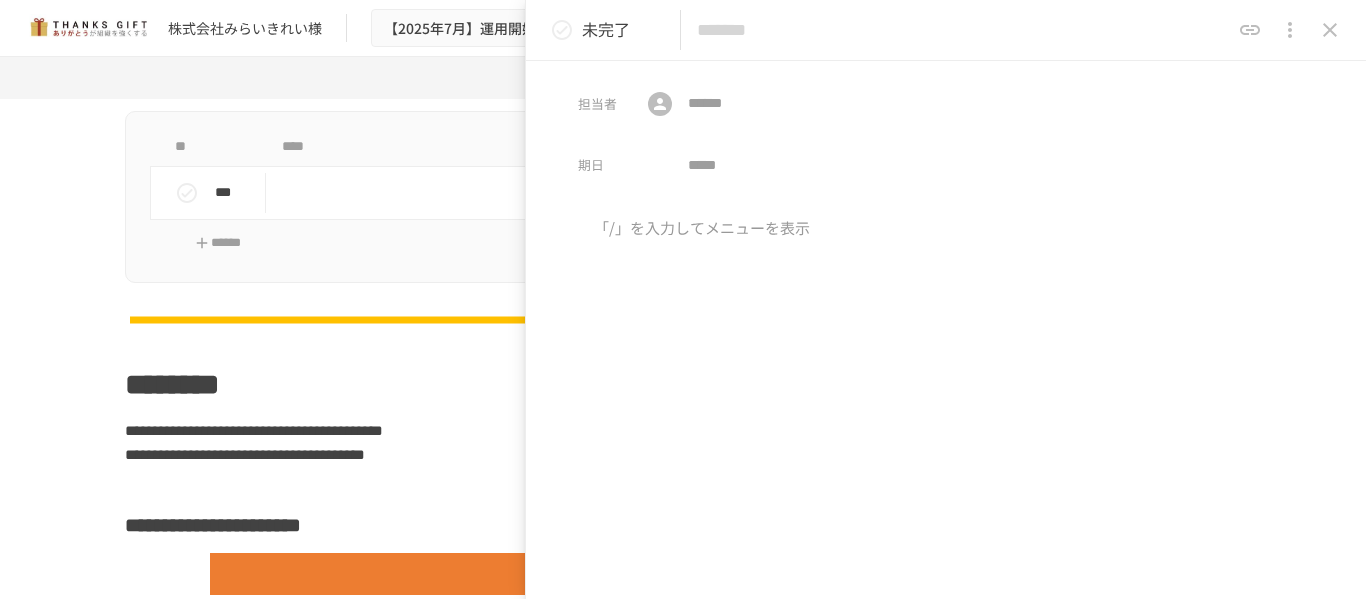 click at bounding box center [946, 383] 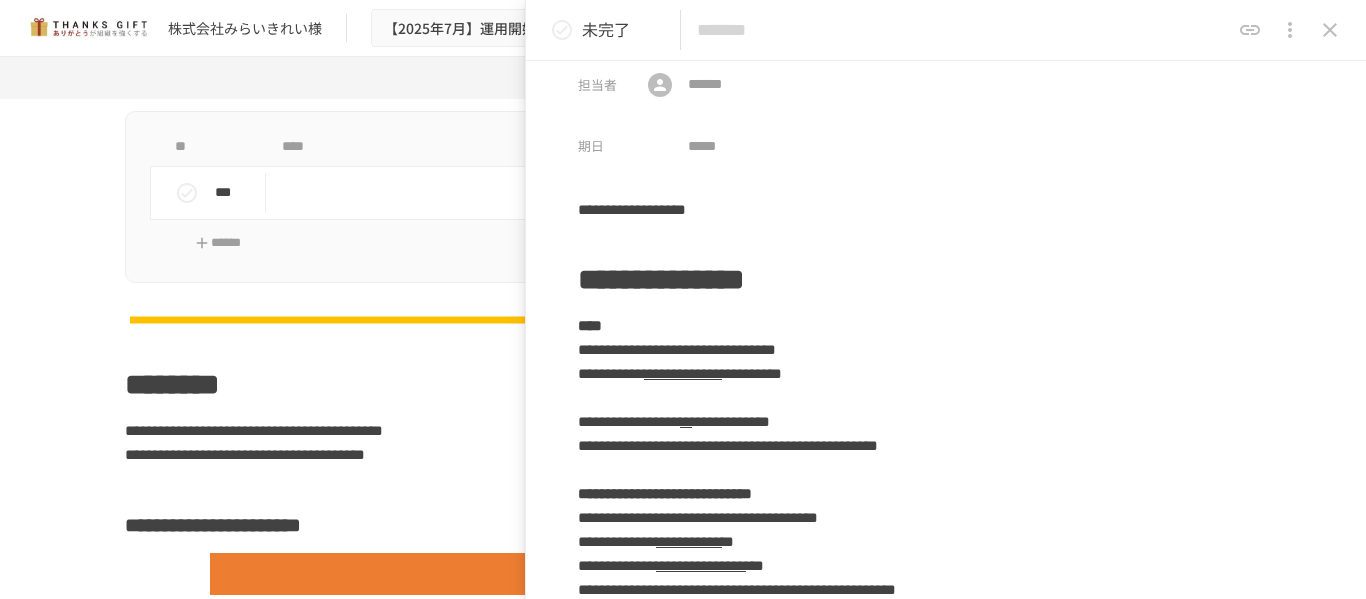scroll, scrollTop: 0, scrollLeft: 0, axis: both 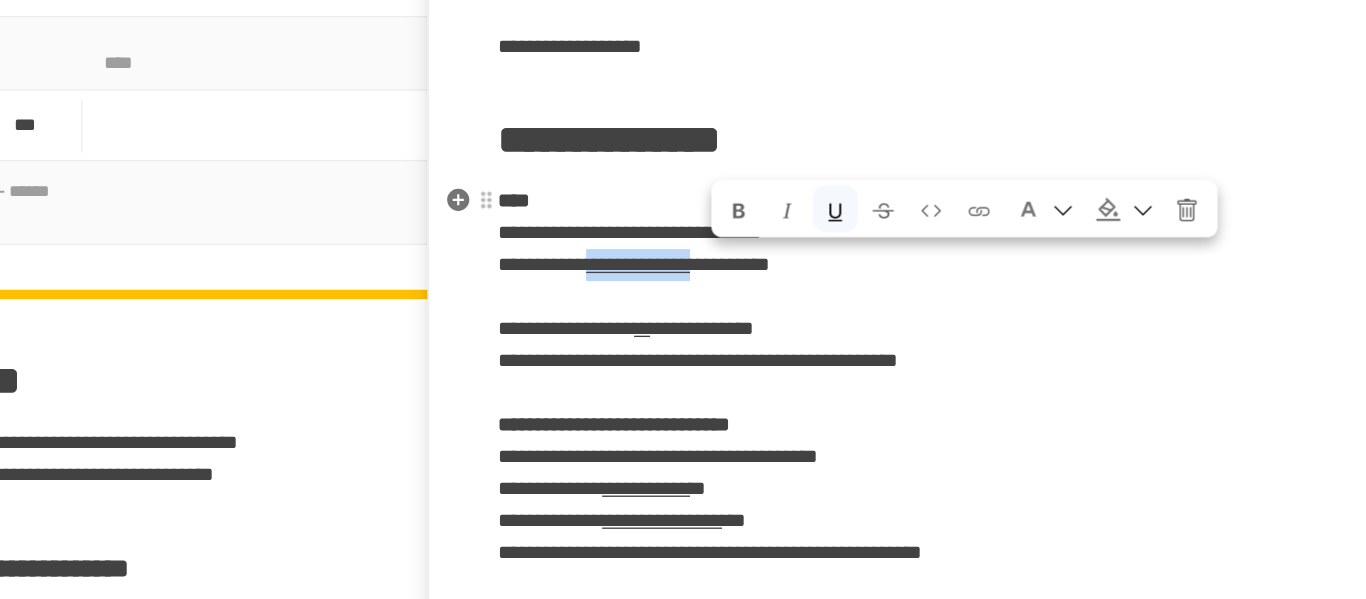 drag, startPoint x: 747, startPoint y: 294, endPoint x: 945, endPoint y: 291, distance: 198.02272 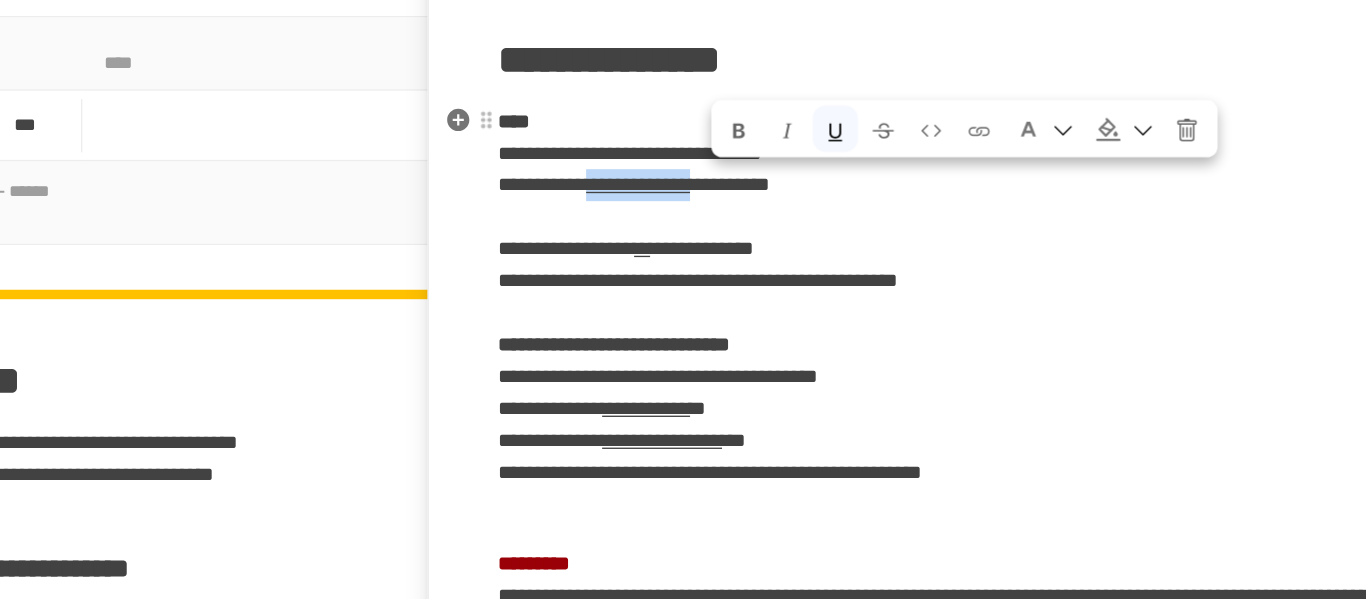 scroll, scrollTop: 188, scrollLeft: 0, axis: vertical 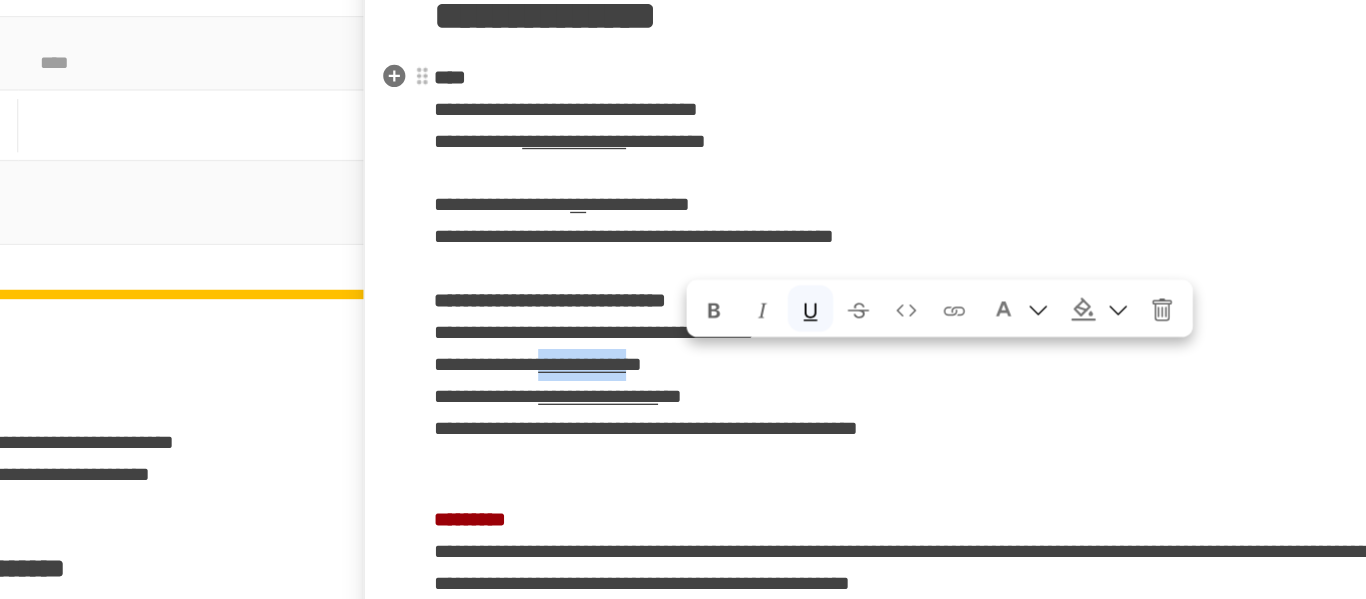 drag, startPoint x: 772, startPoint y: 367, endPoint x: 938, endPoint y: 377, distance: 166.30093 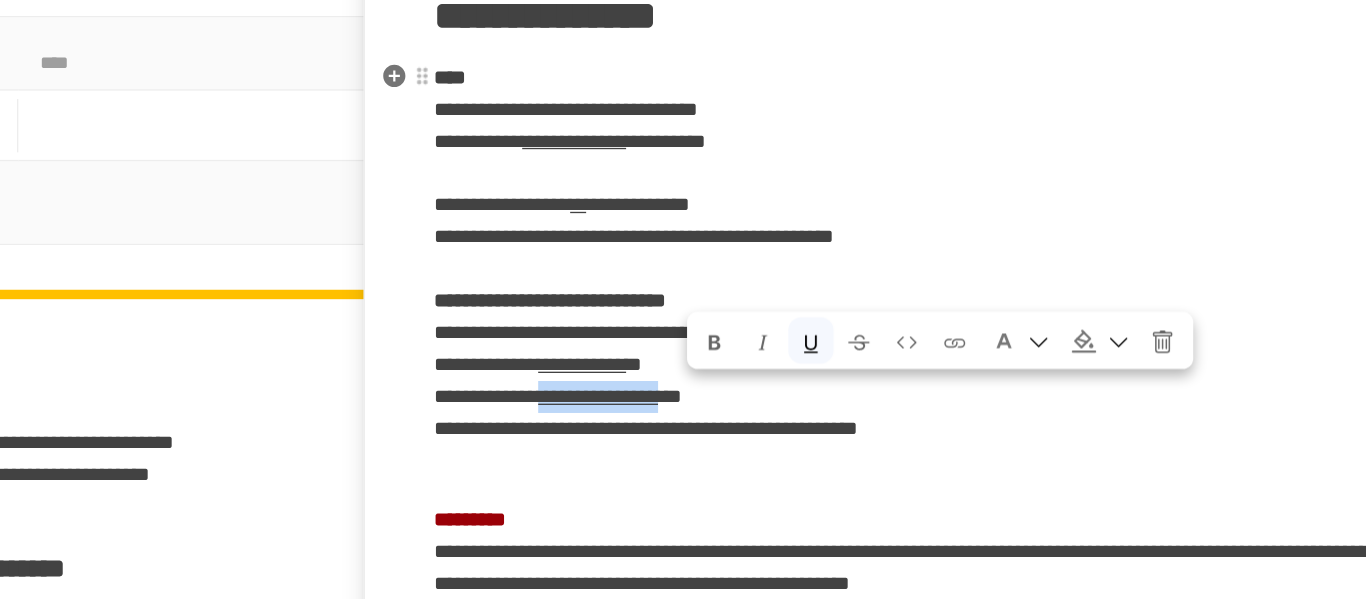 drag, startPoint x: 778, startPoint y: 399, endPoint x: 992, endPoint y: 401, distance: 214.00934 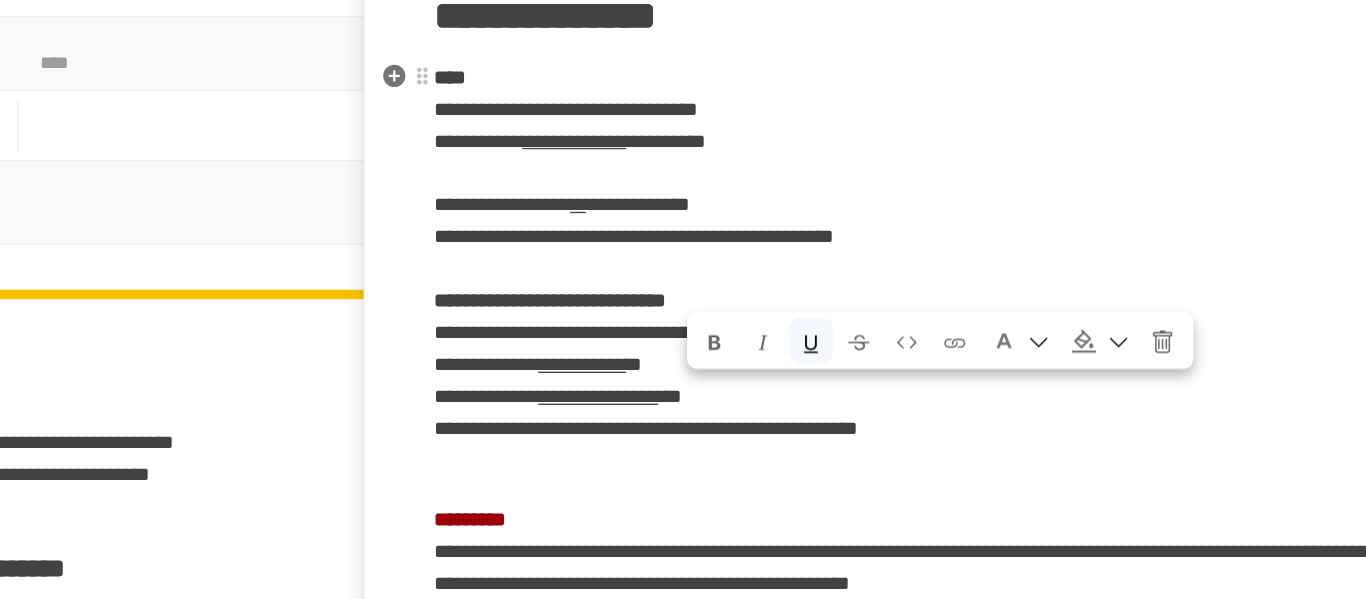 click on "**********" at bounding box center (737, 420) 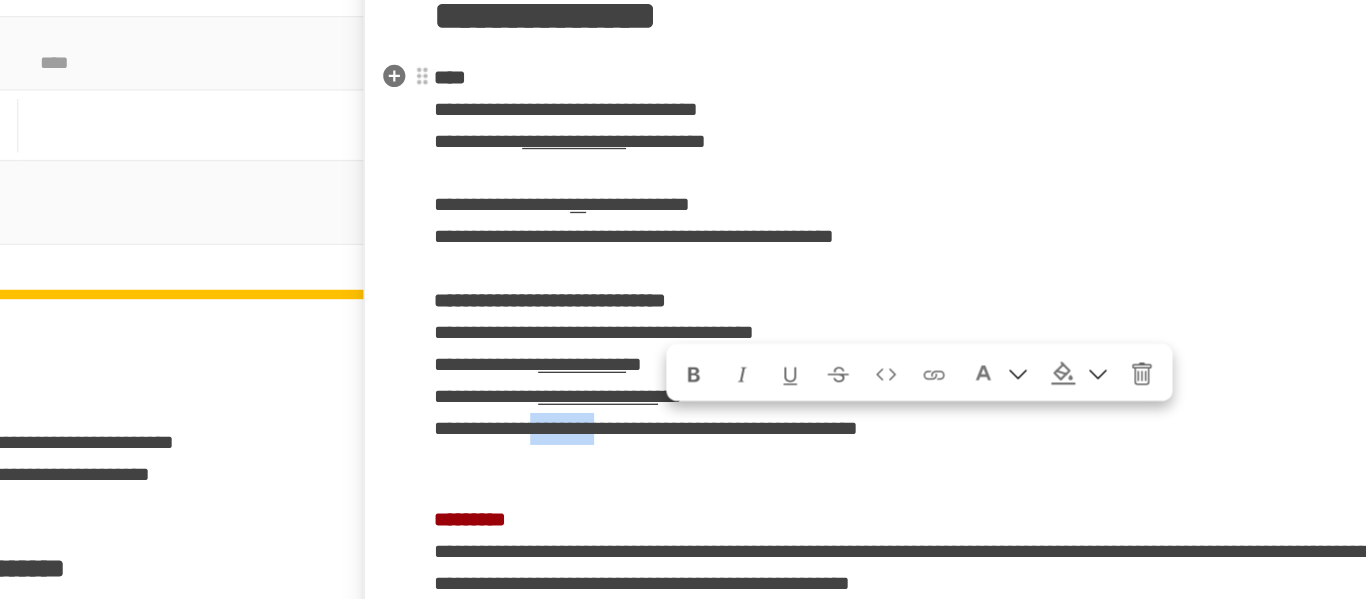 drag, startPoint x: 753, startPoint y: 424, endPoint x: 829, endPoint y: 423, distance: 76.00658 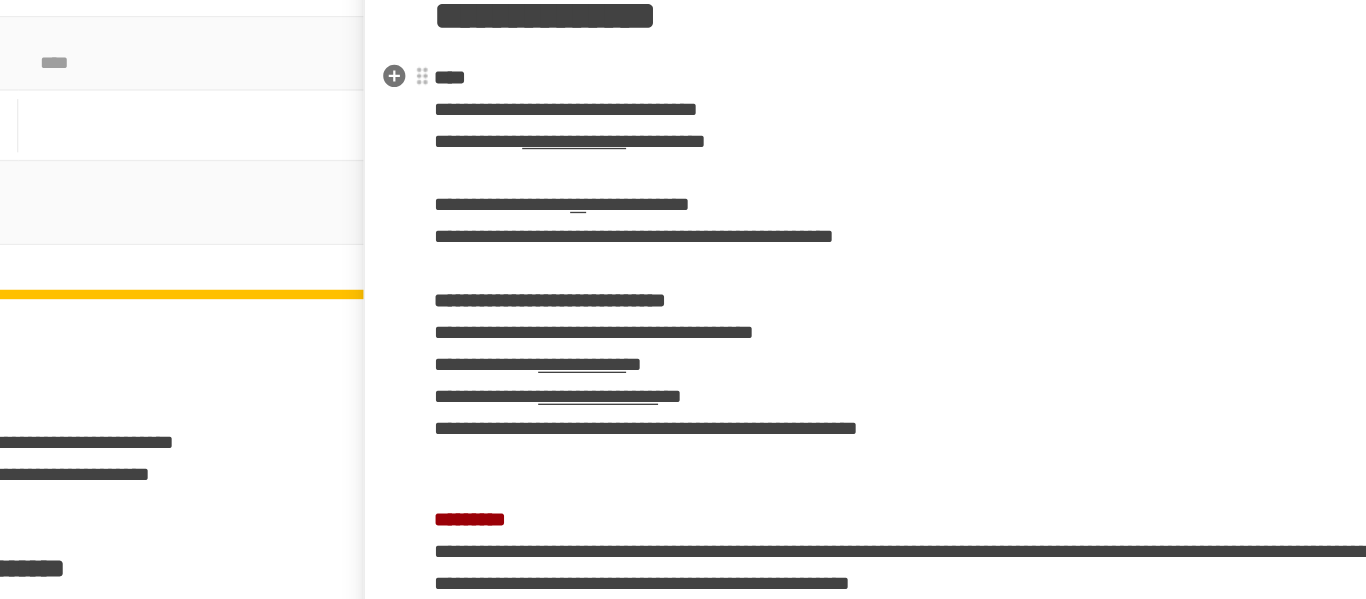 click on "**********" at bounding box center (737, 420) 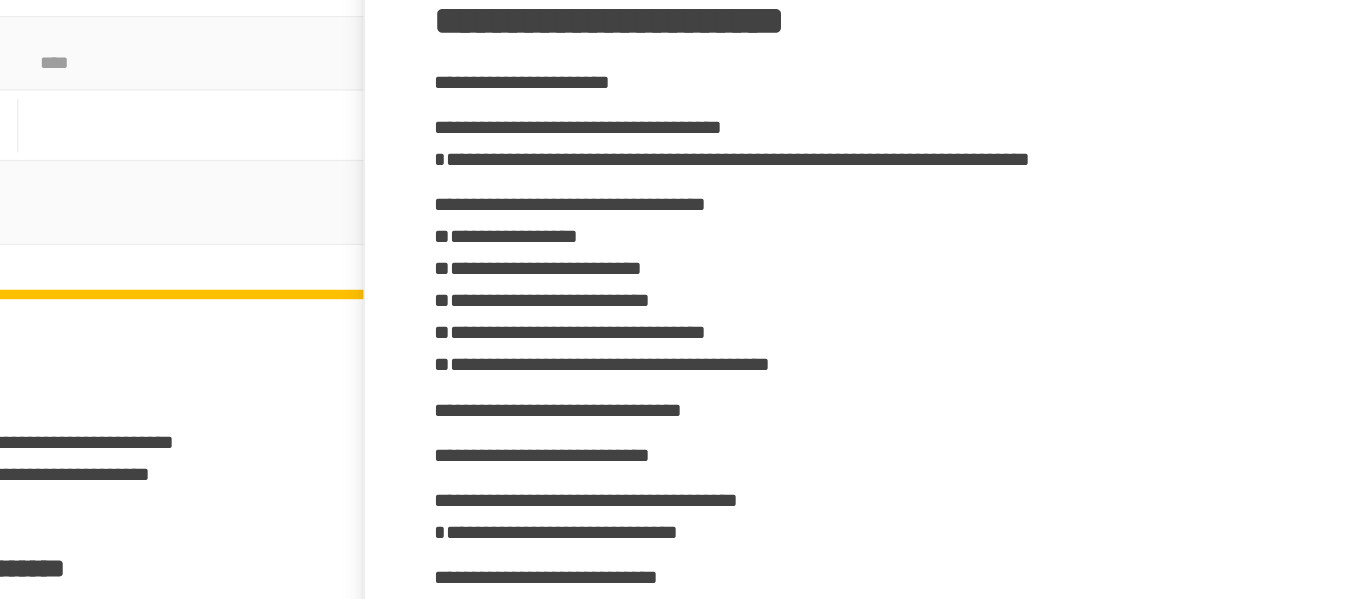 scroll, scrollTop: 681, scrollLeft: 0, axis: vertical 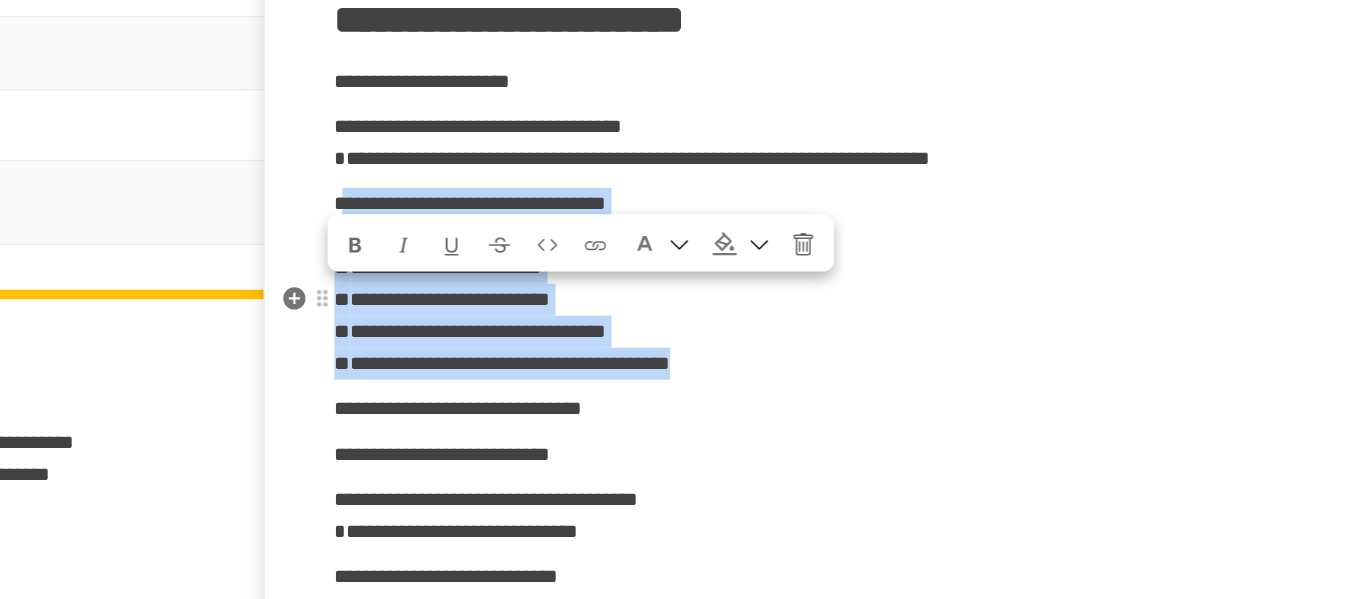 drag, startPoint x: 595, startPoint y: 323, endPoint x: 1217, endPoint y: 449, distance: 634.6337 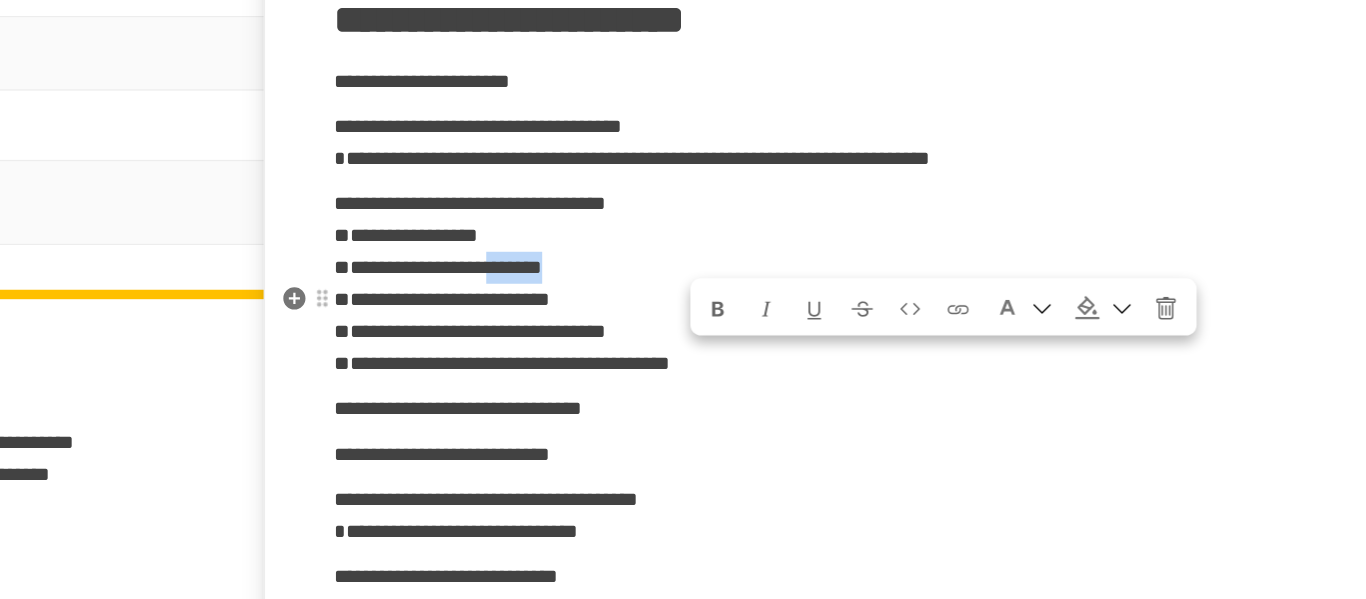 drag, startPoint x: 850, startPoint y: 369, endPoint x: 955, endPoint y: 369, distance: 105 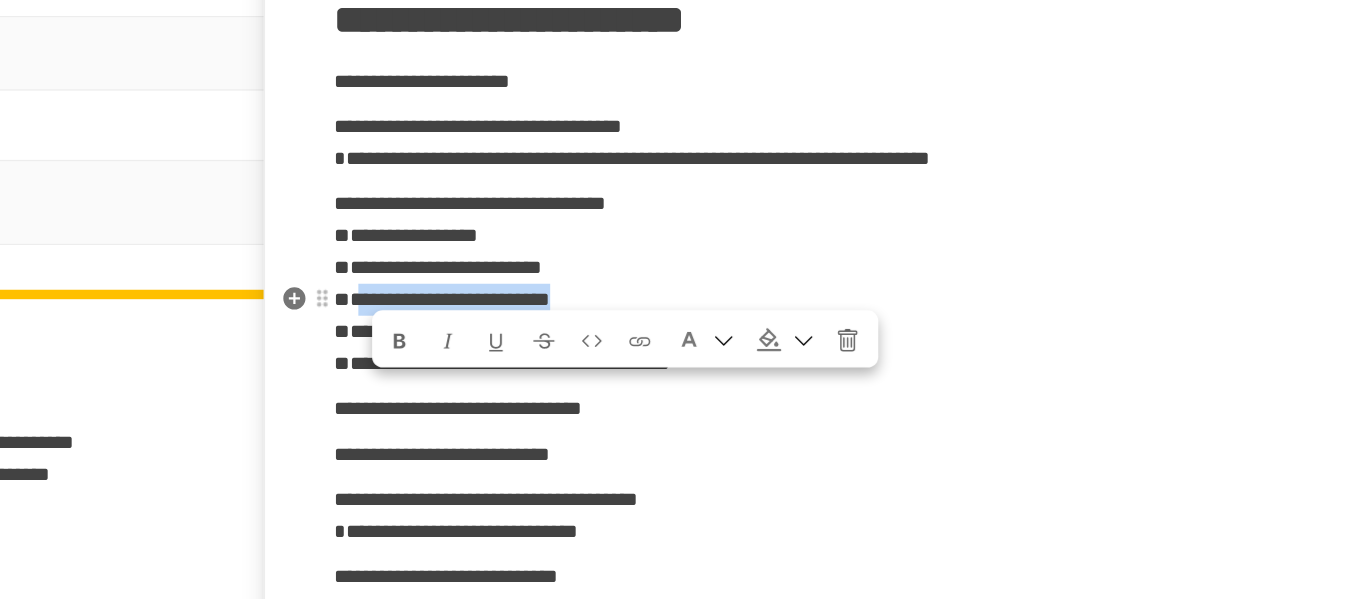 drag, startPoint x: 615, startPoint y: 397, endPoint x: 977, endPoint y: 395, distance: 362.00552 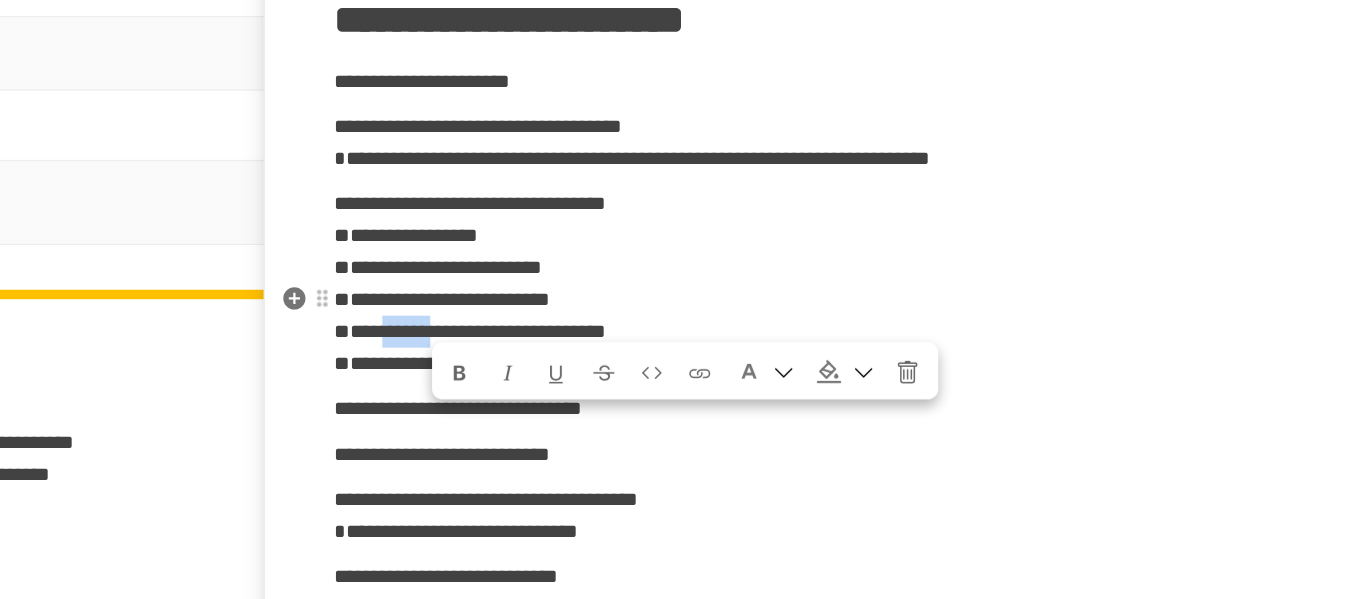 drag, startPoint x: 660, startPoint y: 420, endPoint x: 744, endPoint y: 415, distance: 84.14868 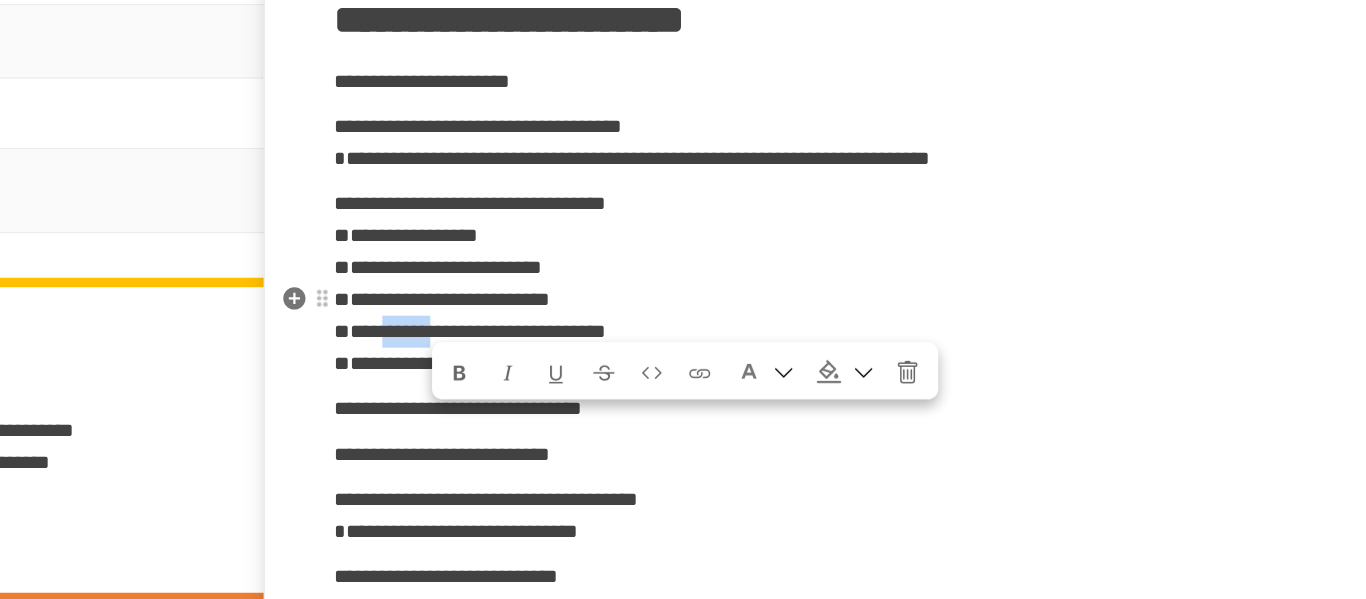 scroll, scrollTop: 2426, scrollLeft: 0, axis: vertical 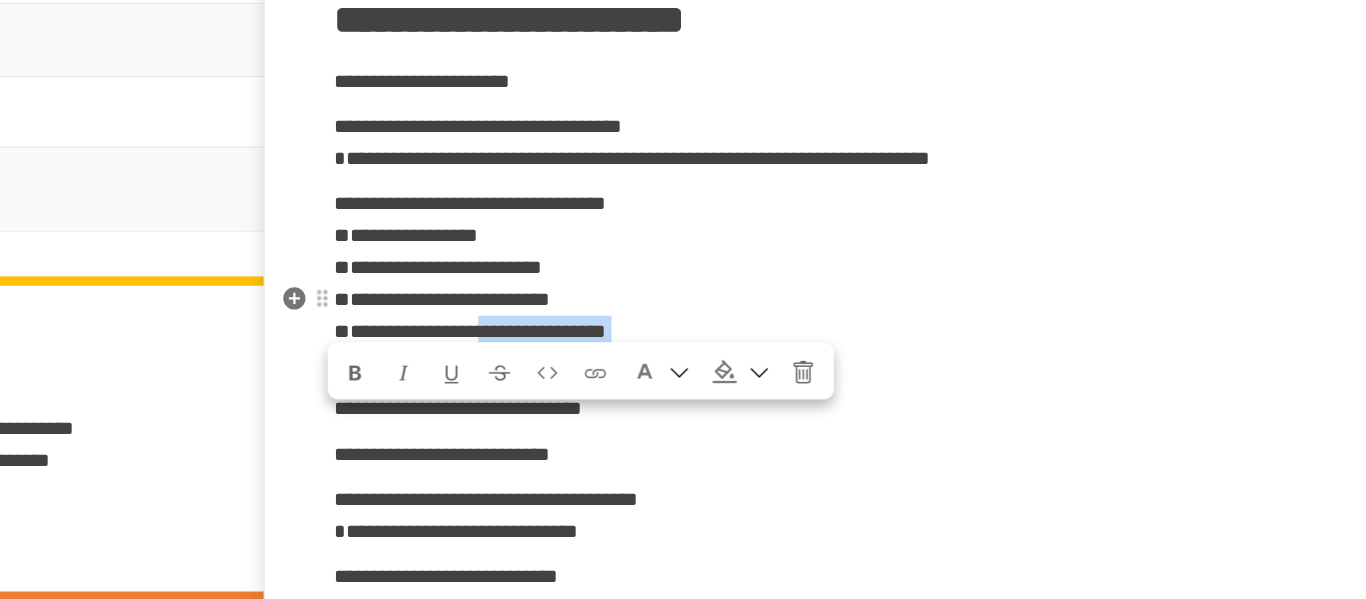 drag, startPoint x: 835, startPoint y: 419, endPoint x: 844, endPoint y: 442, distance: 24.698177 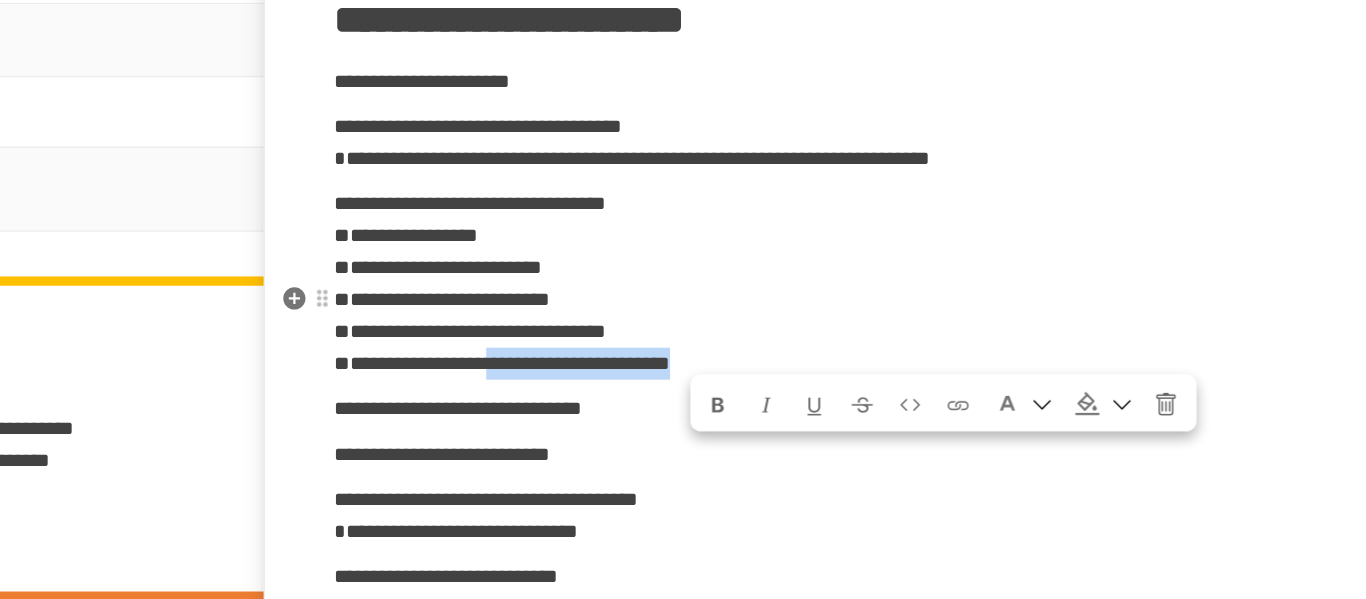 drag, startPoint x: 847, startPoint y: 442, endPoint x: 1193, endPoint y: 442, distance: 346 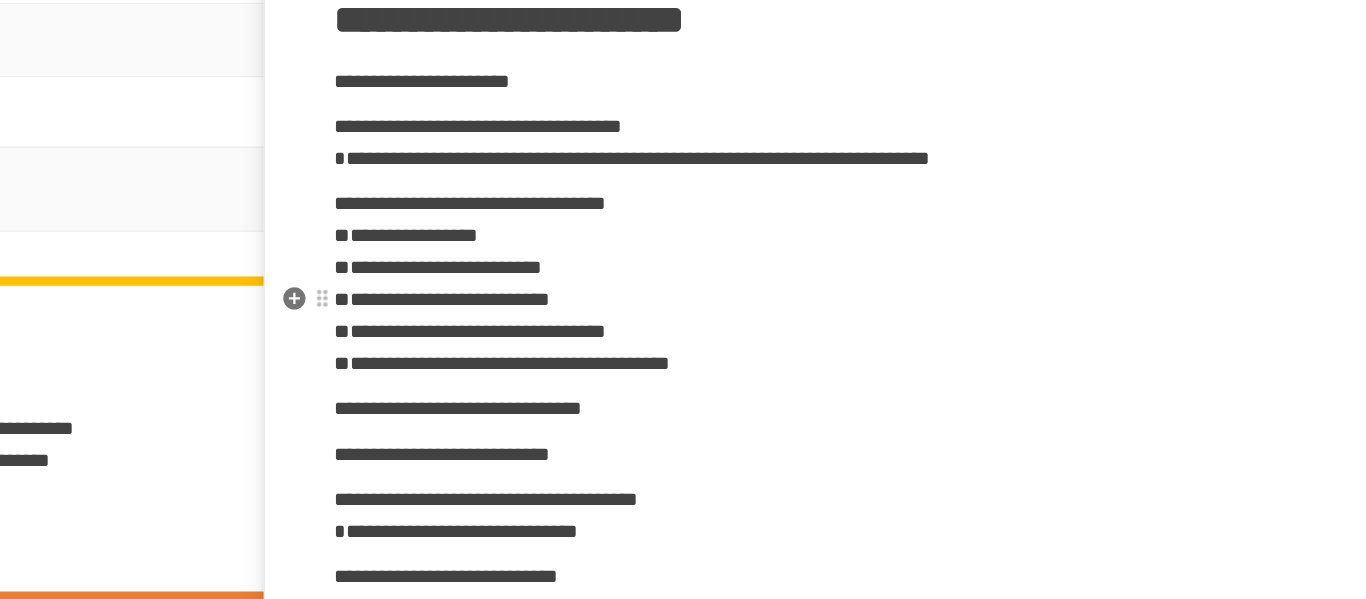click on "**********" at bounding box center (659, 323) 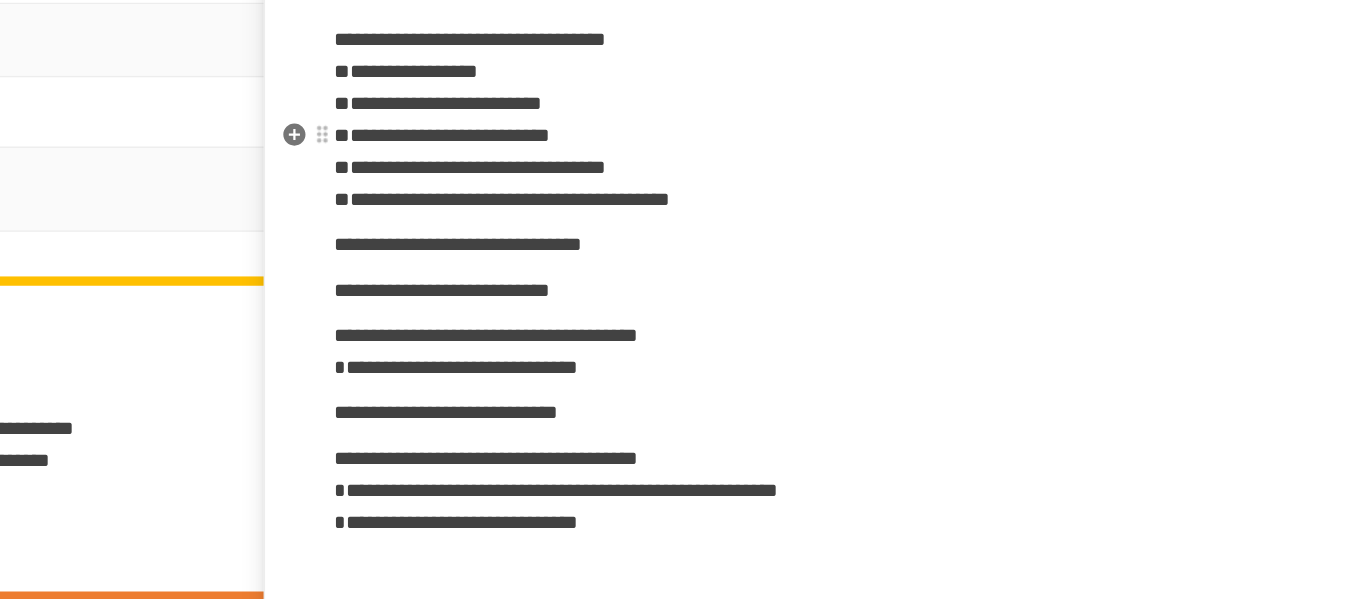 scroll, scrollTop: 803, scrollLeft: 0, axis: vertical 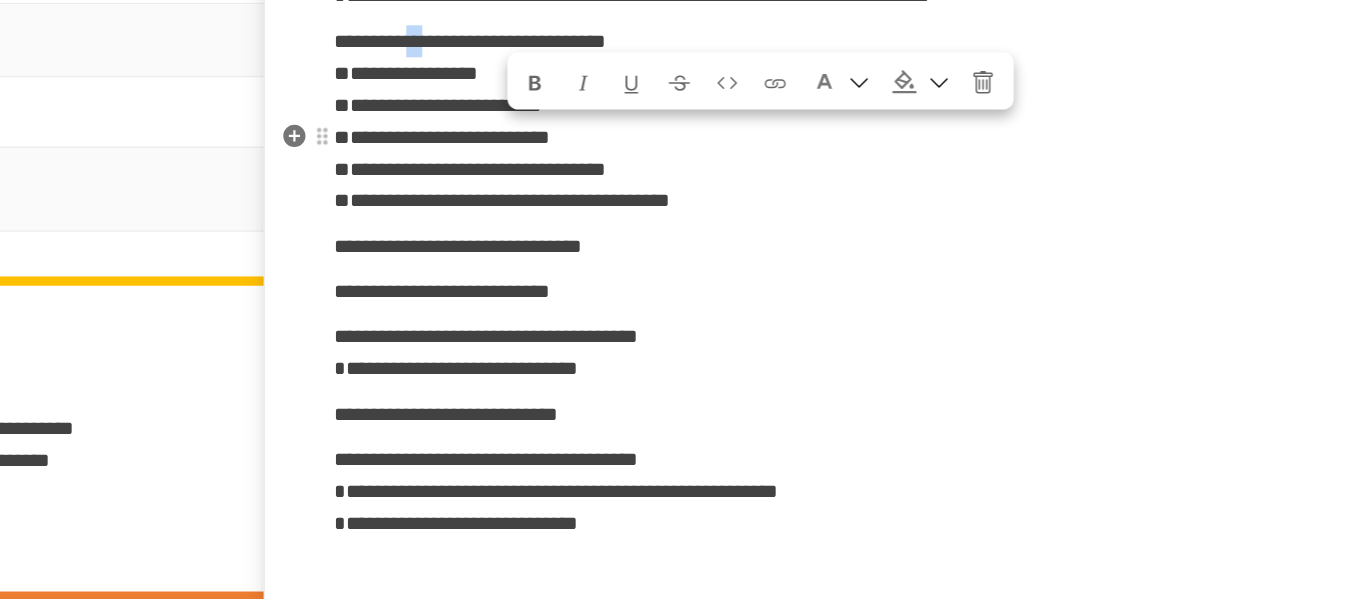drag, startPoint x: 706, startPoint y: 192, endPoint x: 742, endPoint y: 207, distance: 39 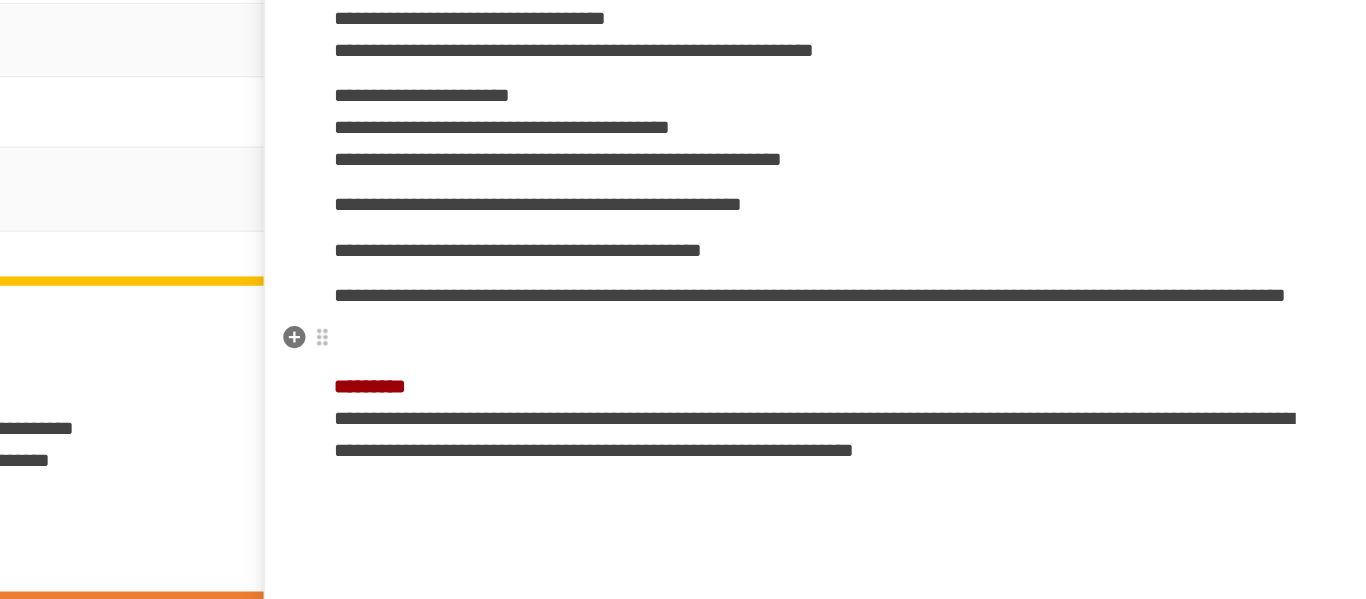 scroll, scrollTop: 1621, scrollLeft: 0, axis: vertical 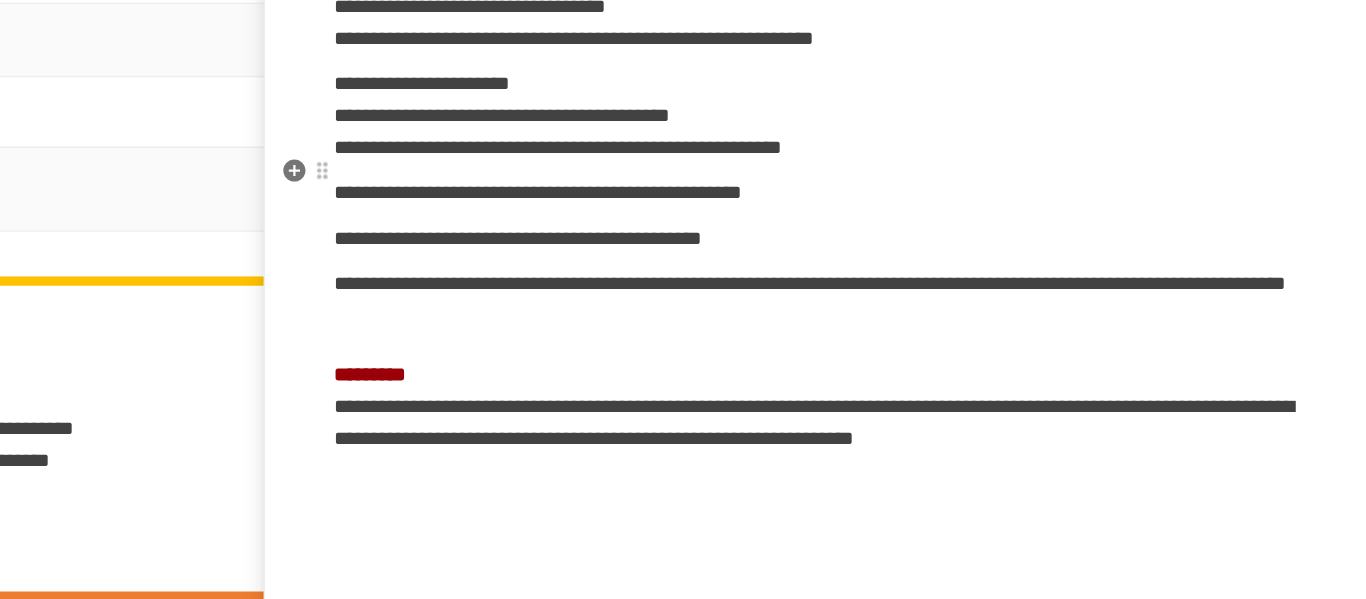 click on "**********" at bounding box center (719, -13) 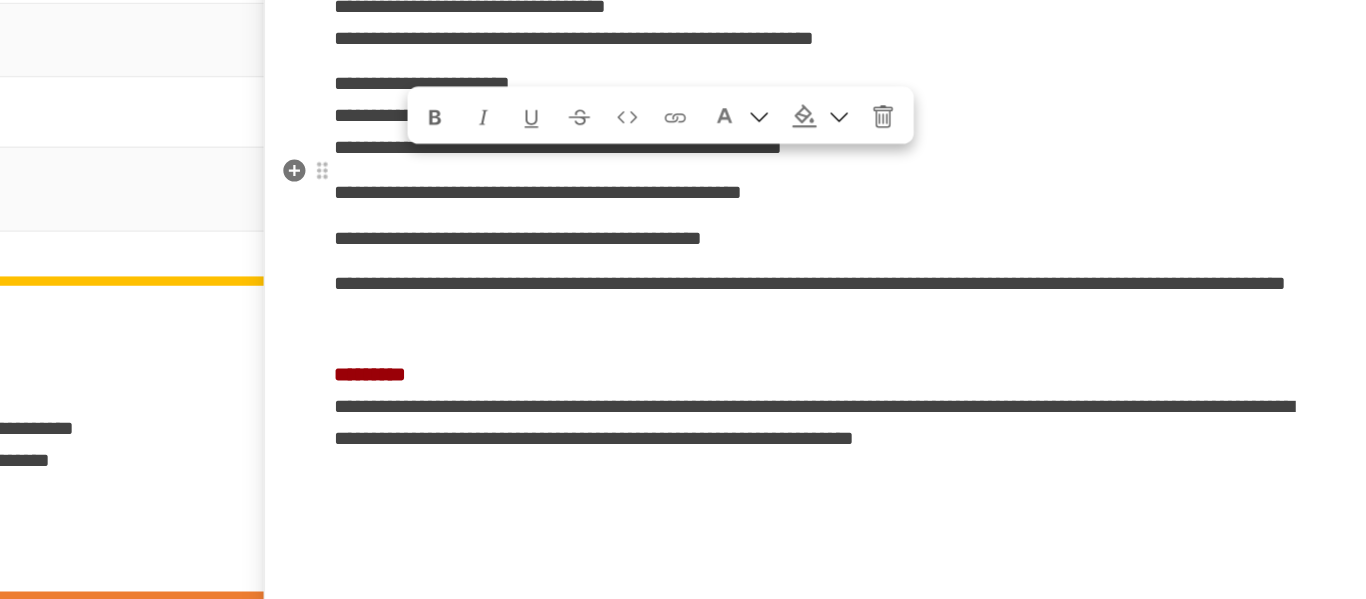 drag, startPoint x: 641, startPoint y: 228, endPoint x: 965, endPoint y: 231, distance: 324.0139 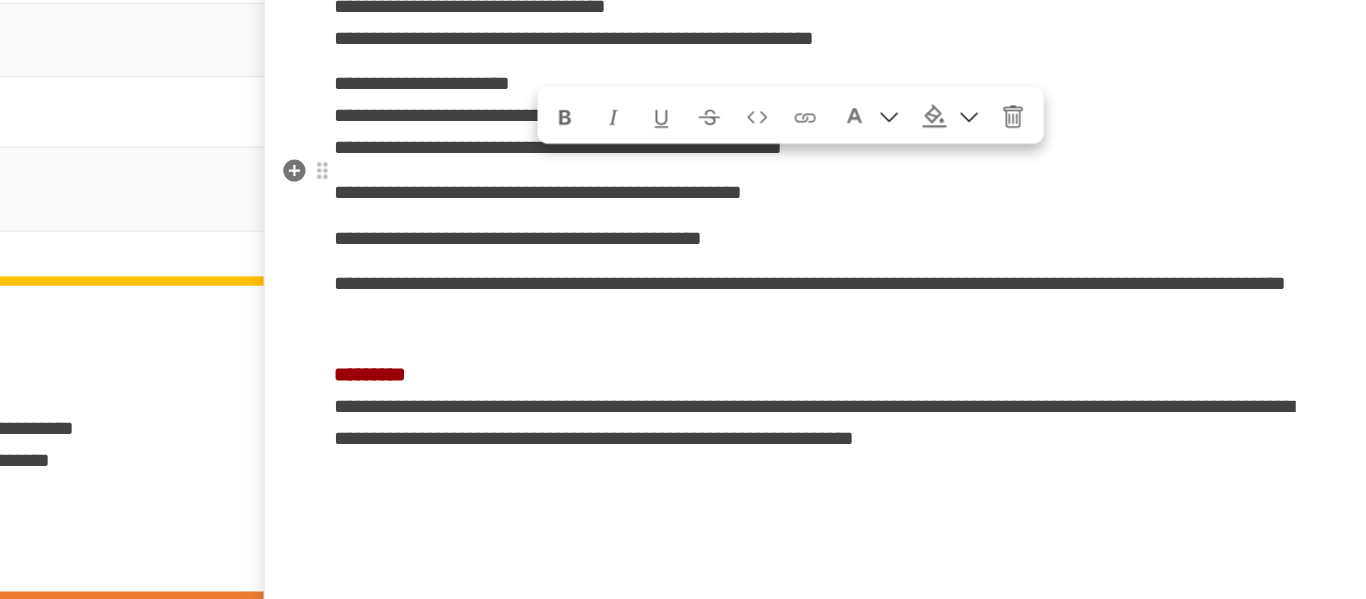 drag, startPoint x: 732, startPoint y: 225, endPoint x: 796, endPoint y: 231, distance: 64.28063 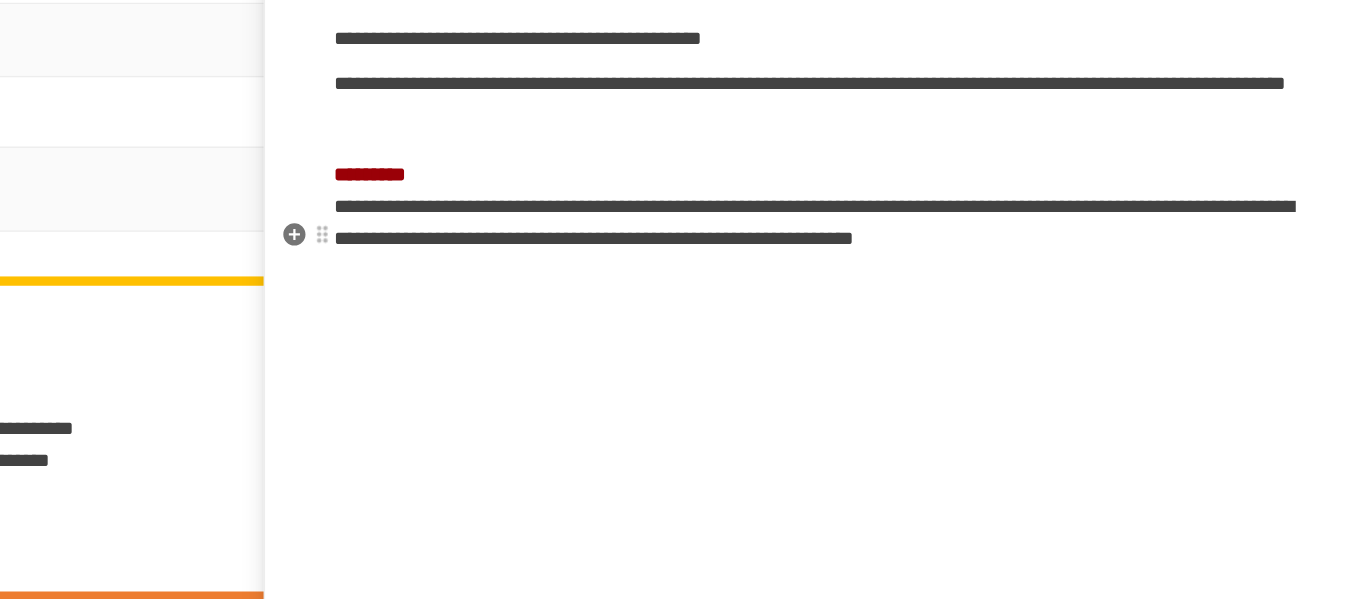 scroll, scrollTop: 1807, scrollLeft: 0, axis: vertical 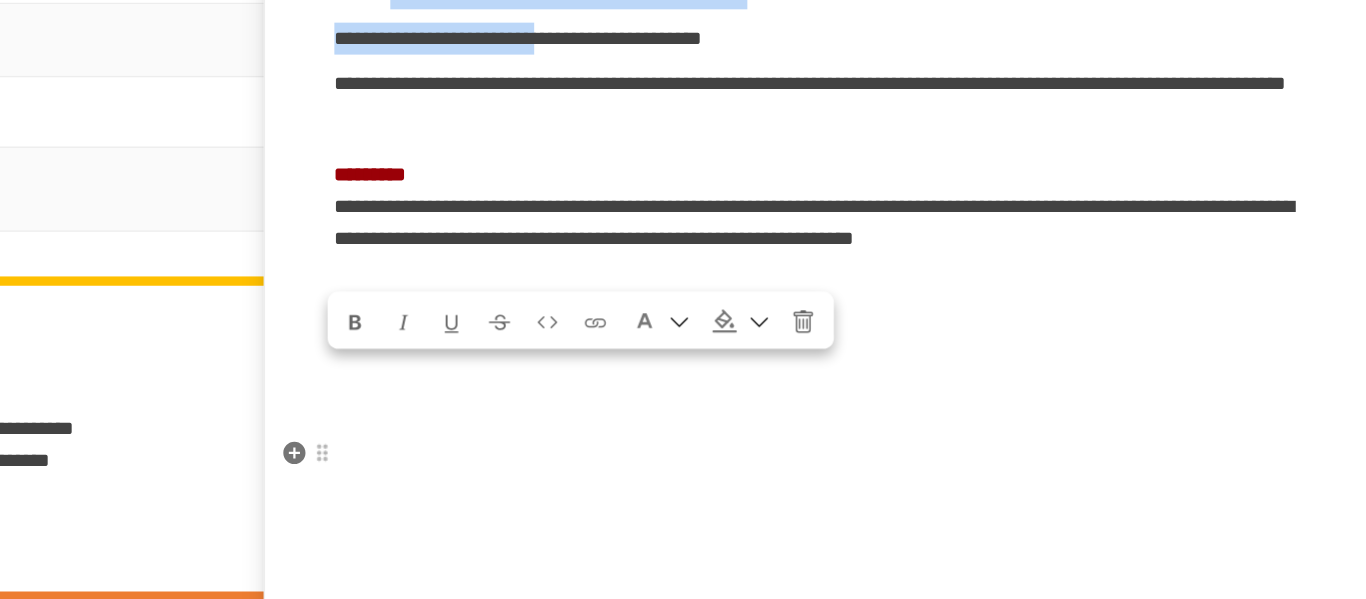 drag, startPoint x: 683, startPoint y: 350, endPoint x: 947, endPoint y: 413, distance: 271.41296 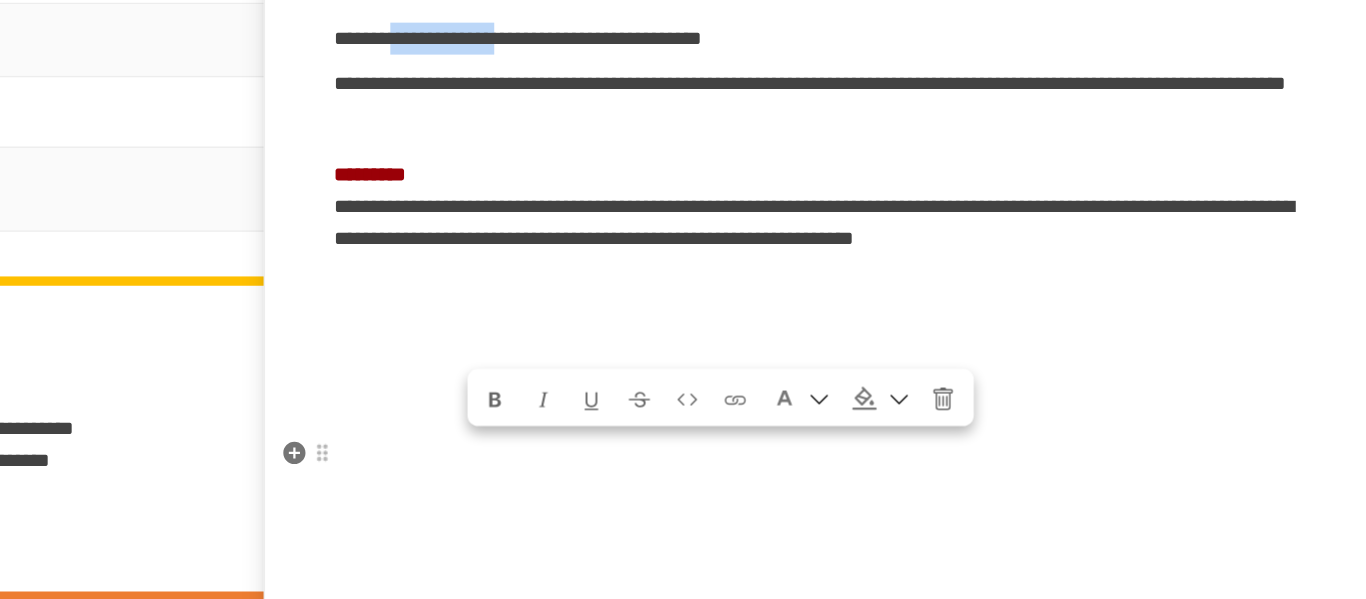 drag, startPoint x: 685, startPoint y: 405, endPoint x: 872, endPoint y: 403, distance: 187.0107 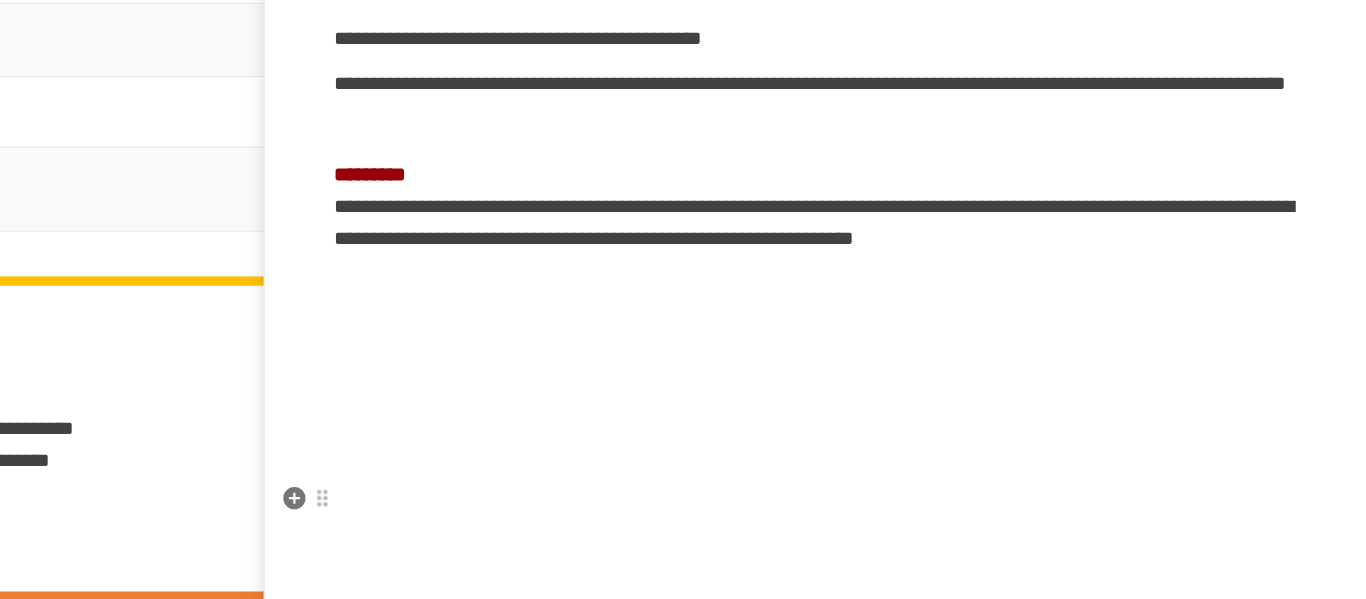 click on "**********" at bounding box center [935, 161] 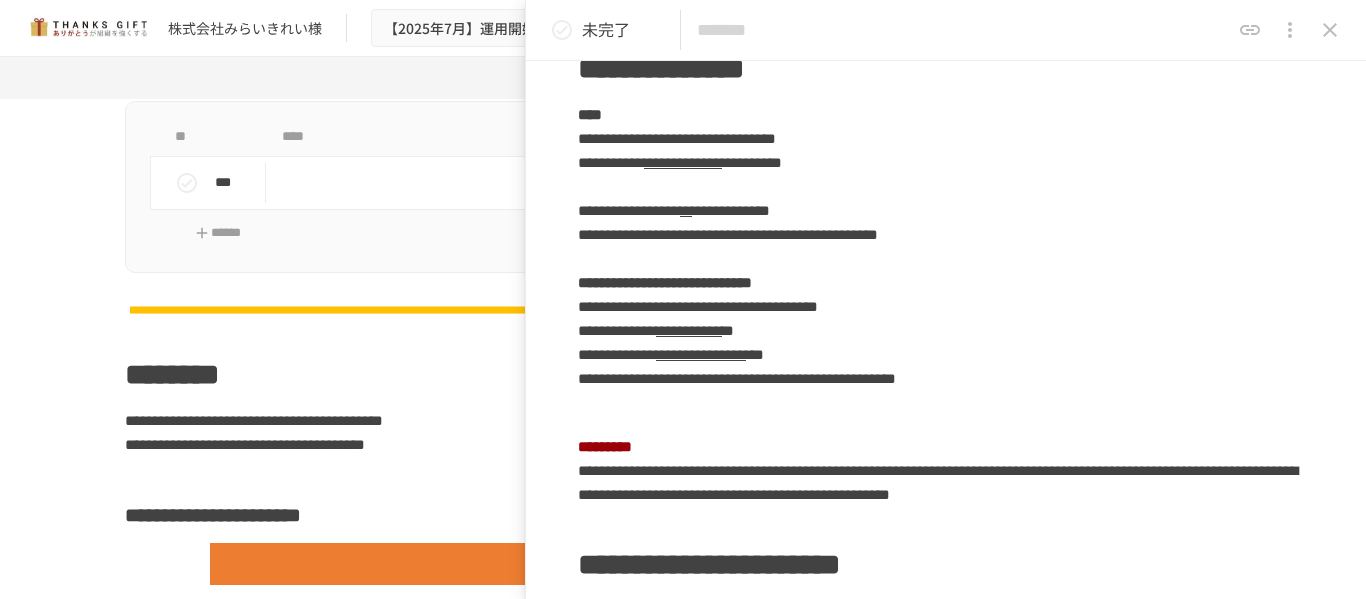 scroll, scrollTop: 211, scrollLeft: 0, axis: vertical 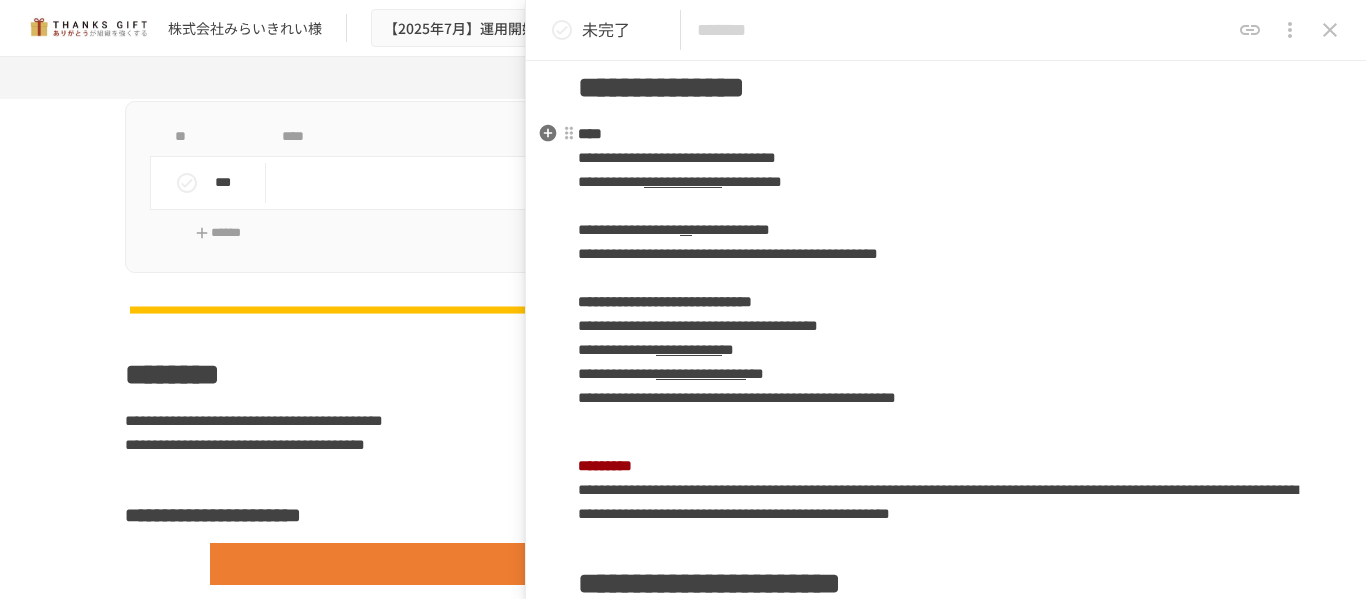 click on "**********" at bounding box center (677, 157) 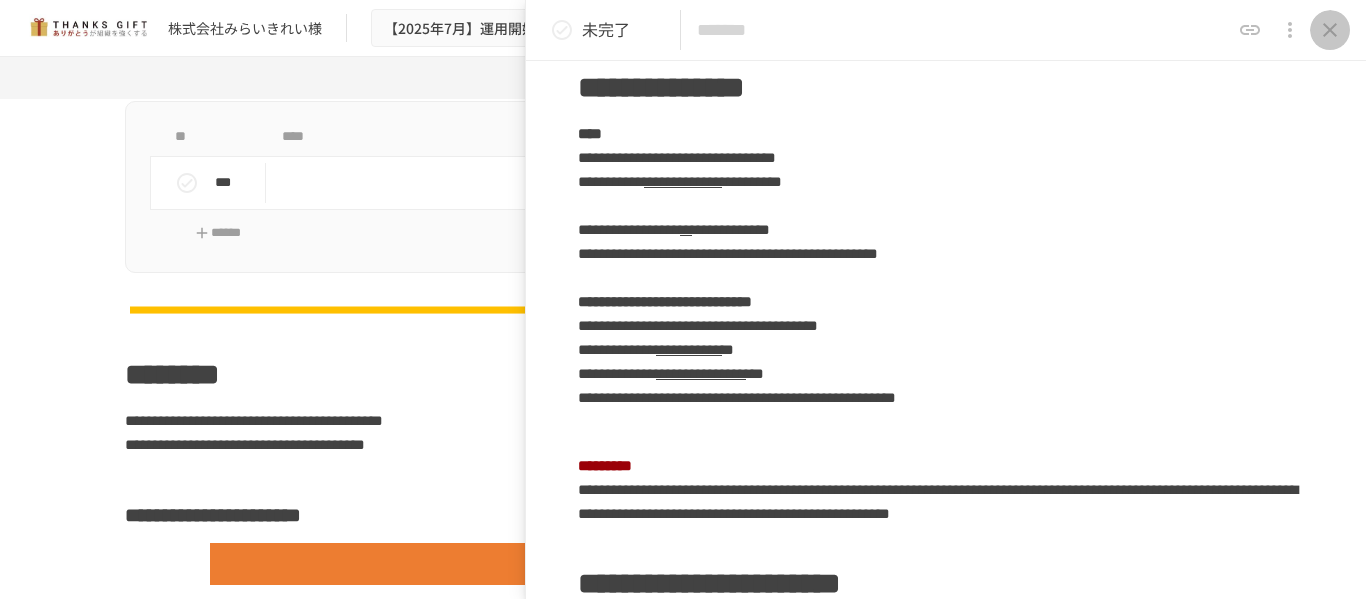 click 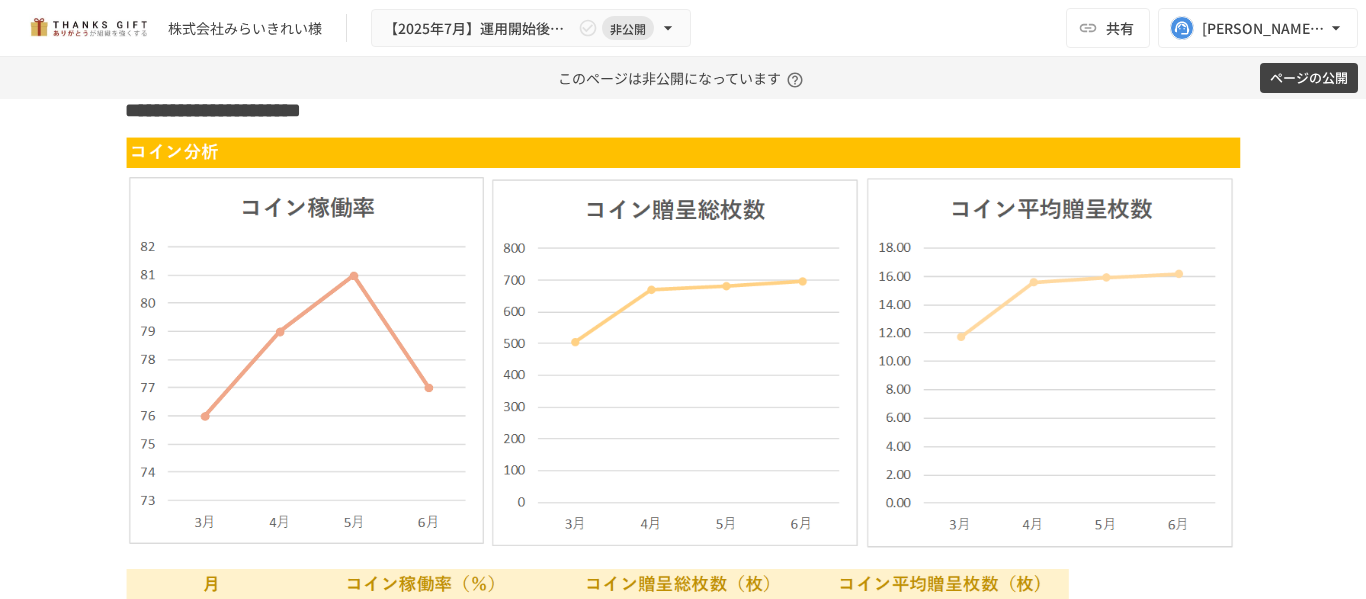 scroll, scrollTop: 3334, scrollLeft: 0, axis: vertical 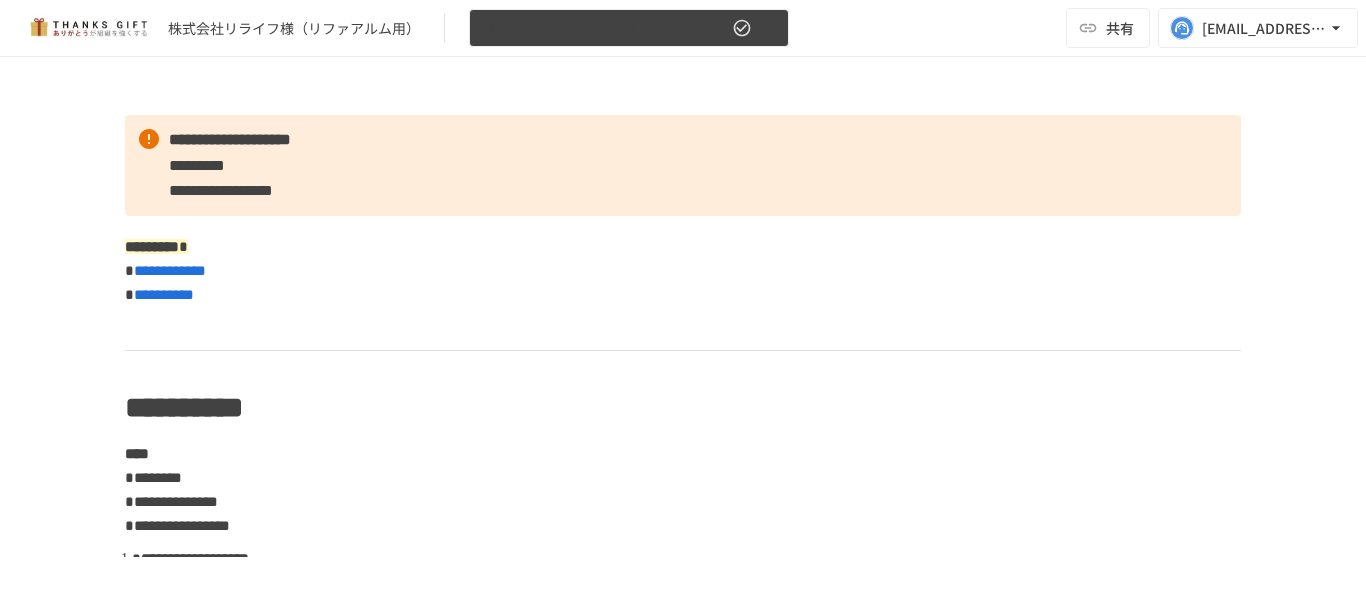 click on "【[DATE]】①リファアルムキックオフmtg" at bounding box center (605, 28) 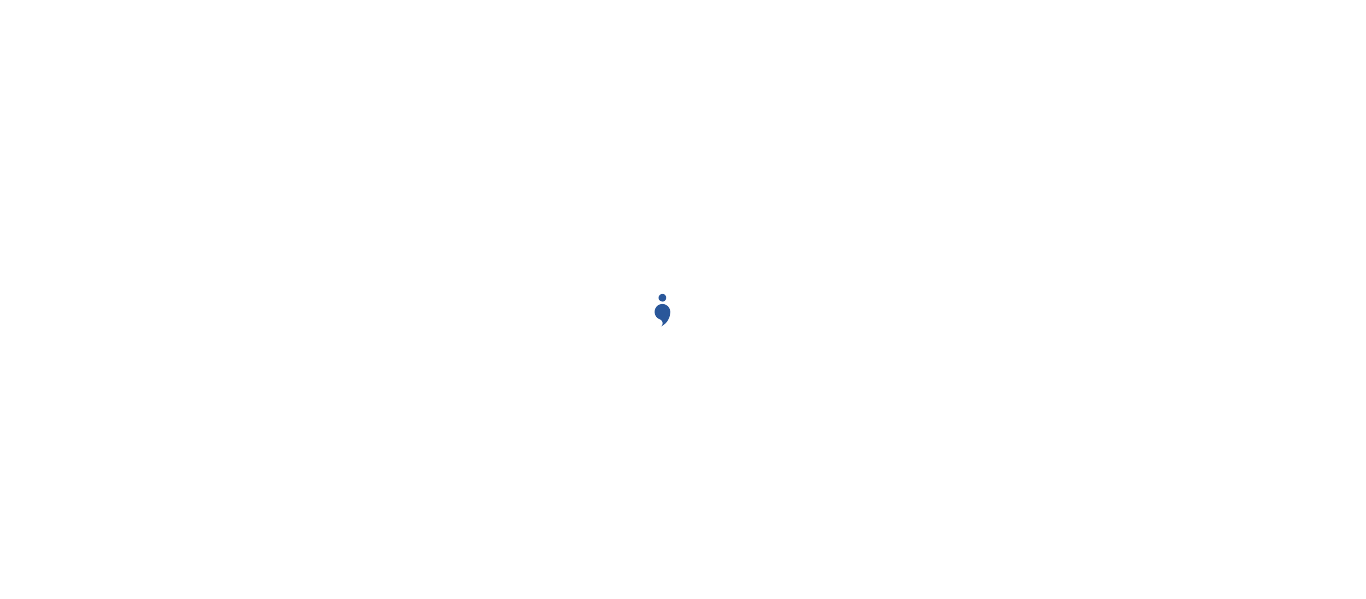 scroll, scrollTop: 0, scrollLeft: 0, axis: both 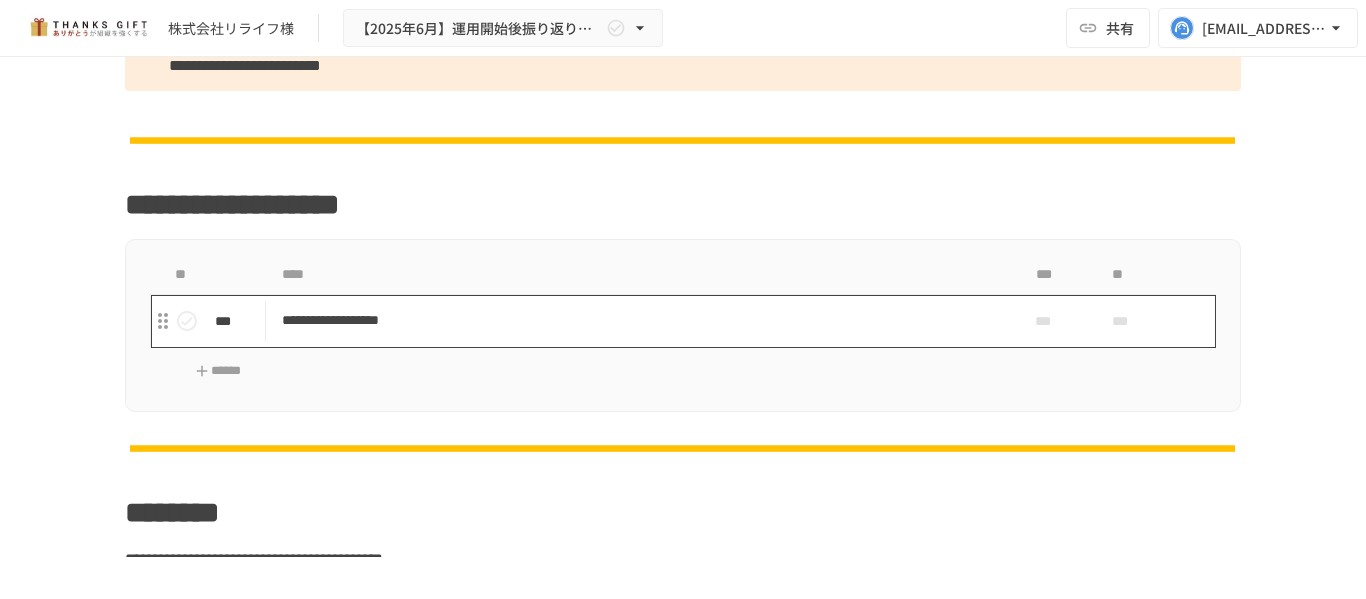 click on "**********" at bounding box center [641, 320] 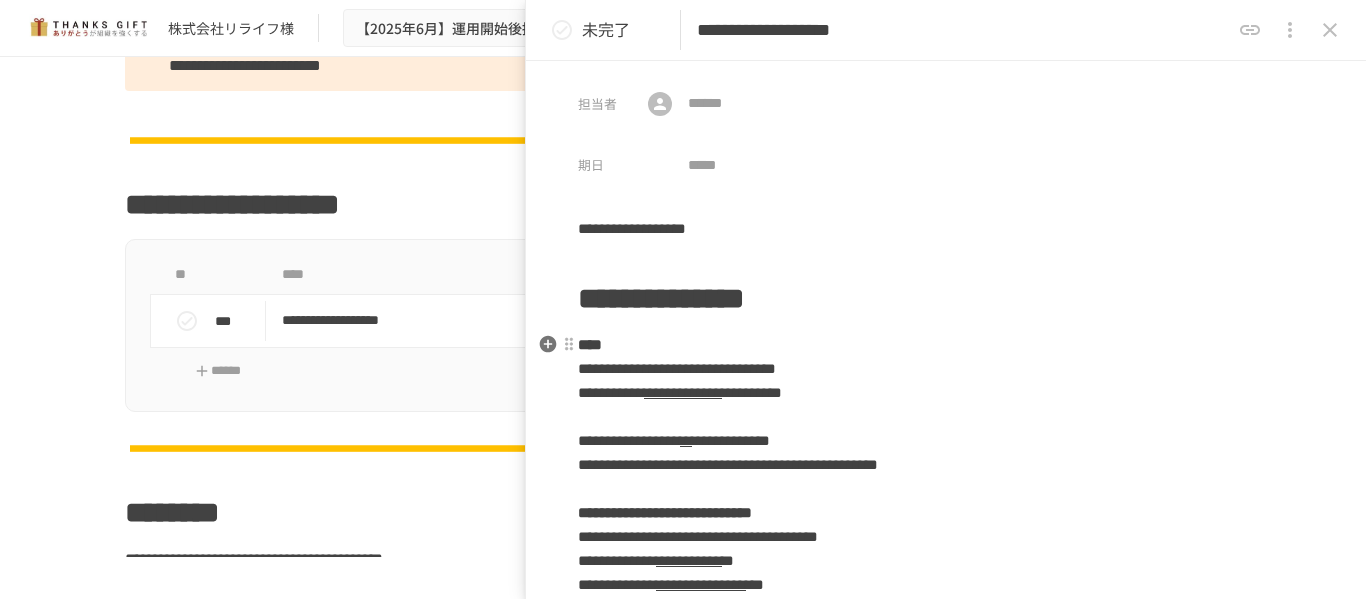 click on "**********" at bounding box center [946, 477] 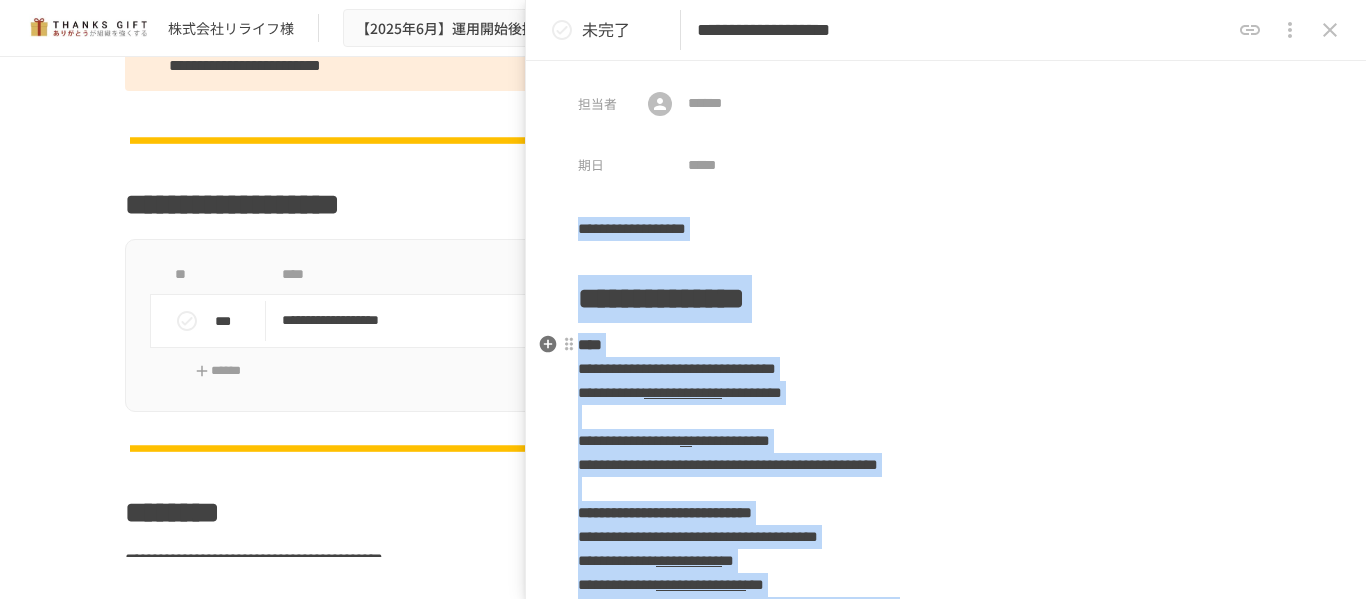copy on "**********" 